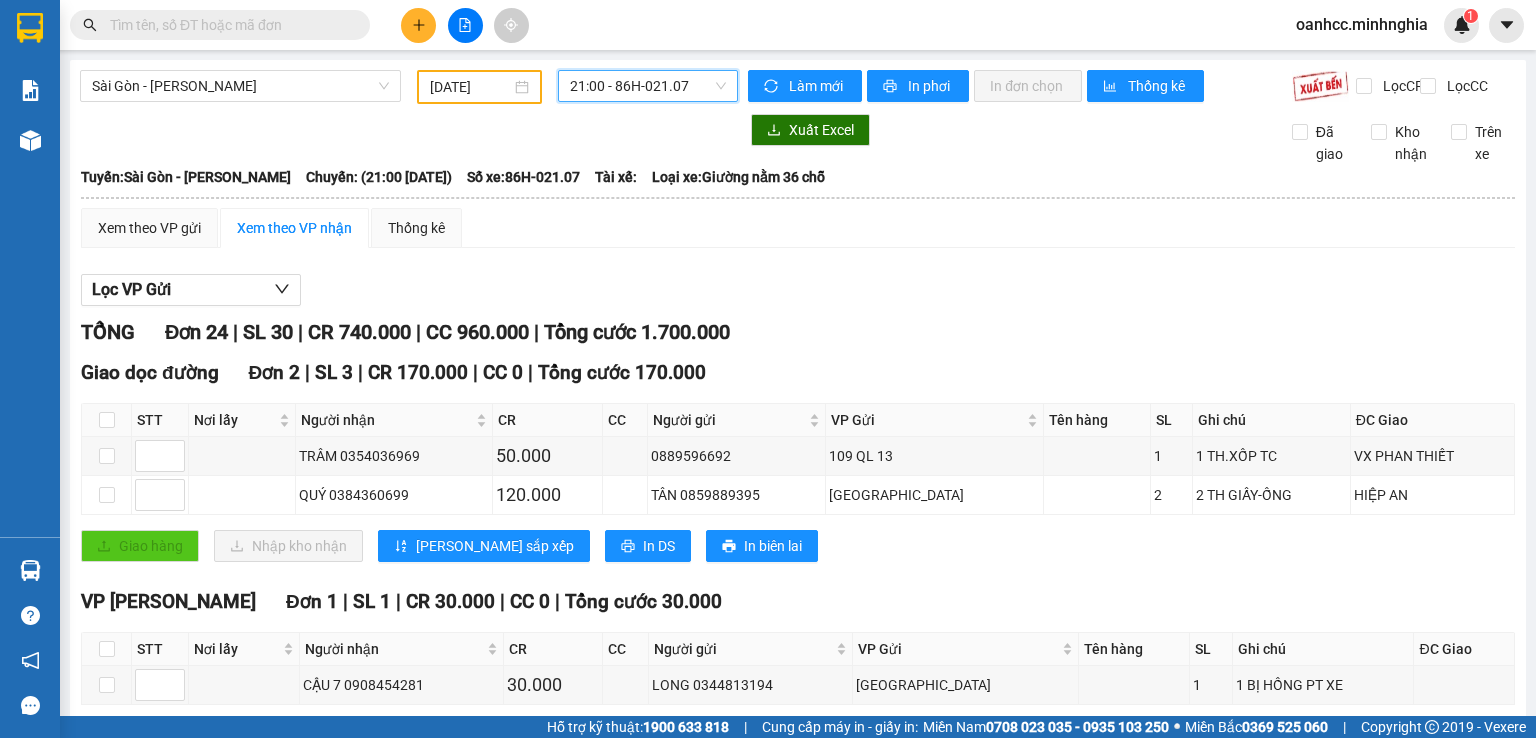 scroll, scrollTop: 0, scrollLeft: 0, axis: both 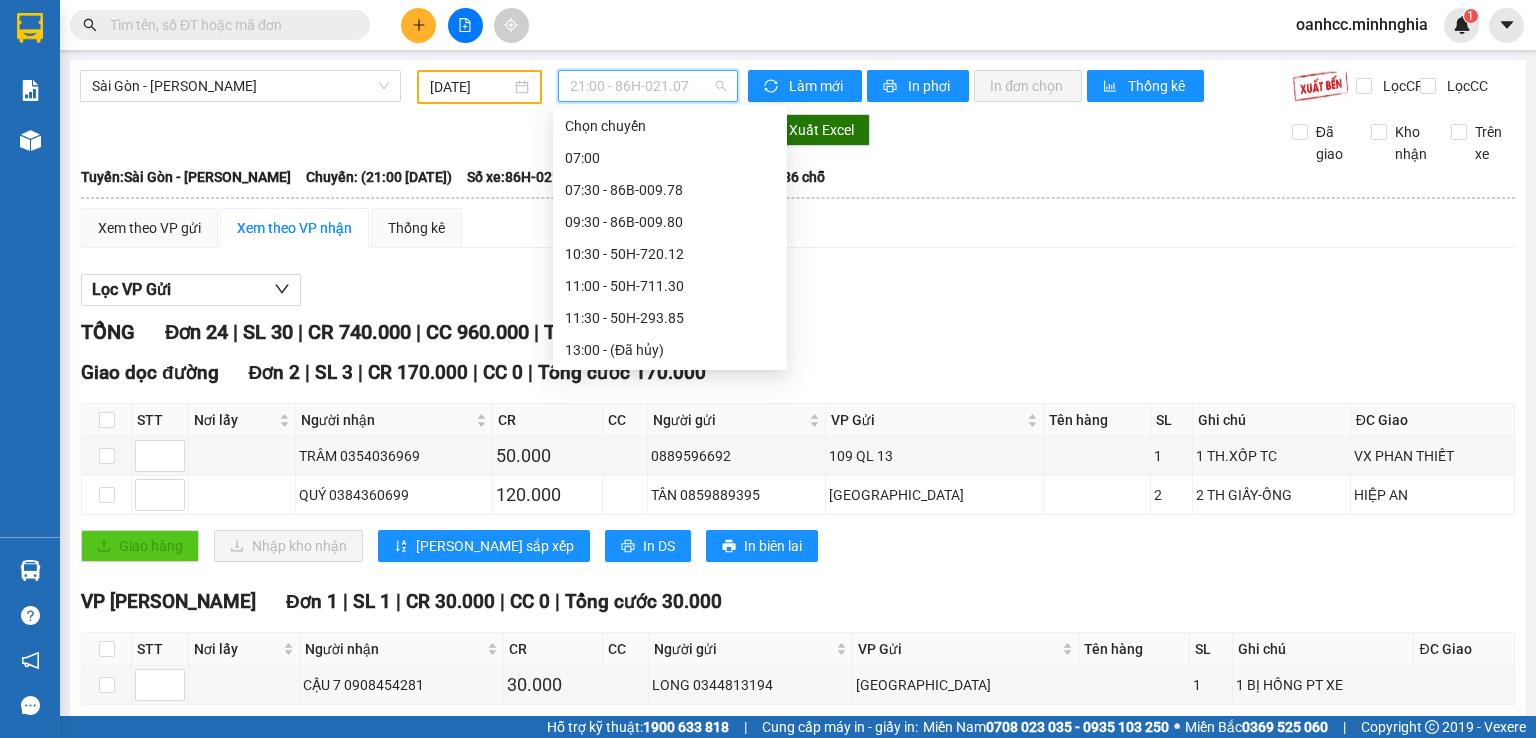 click on "22:00     - 50H-363.64" at bounding box center [670, 638] 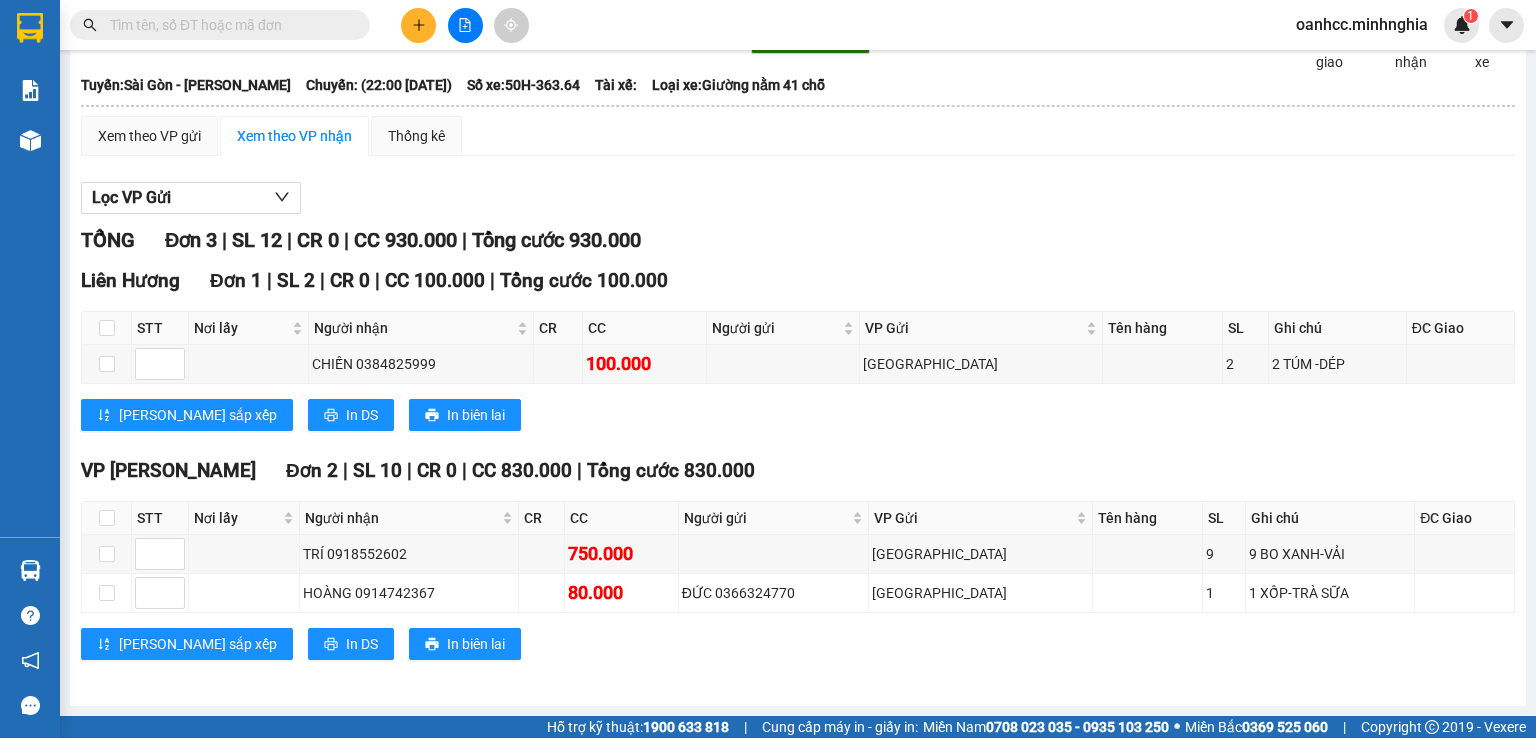scroll, scrollTop: 0, scrollLeft: 0, axis: both 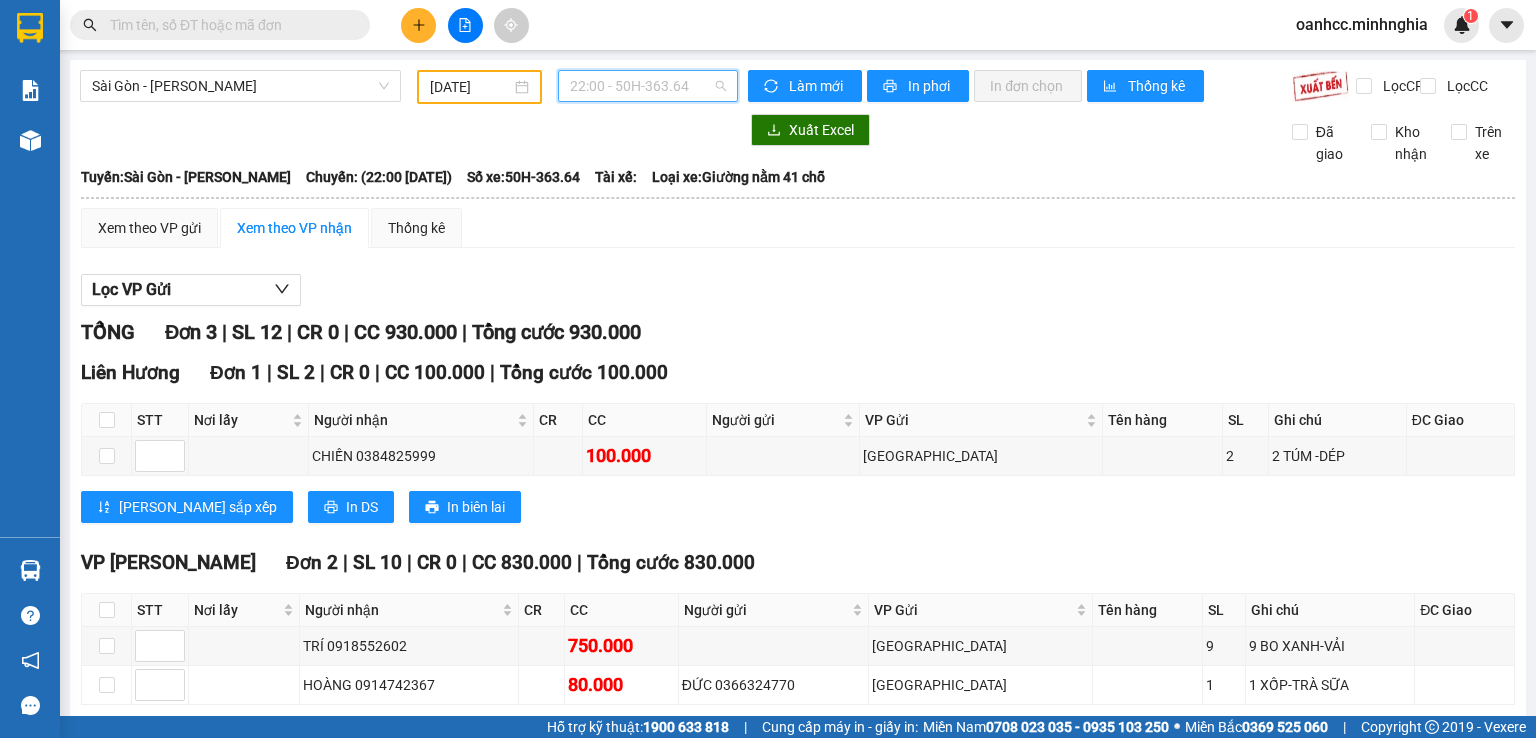 click on "22:00     - 50H-363.64" at bounding box center (648, 86) 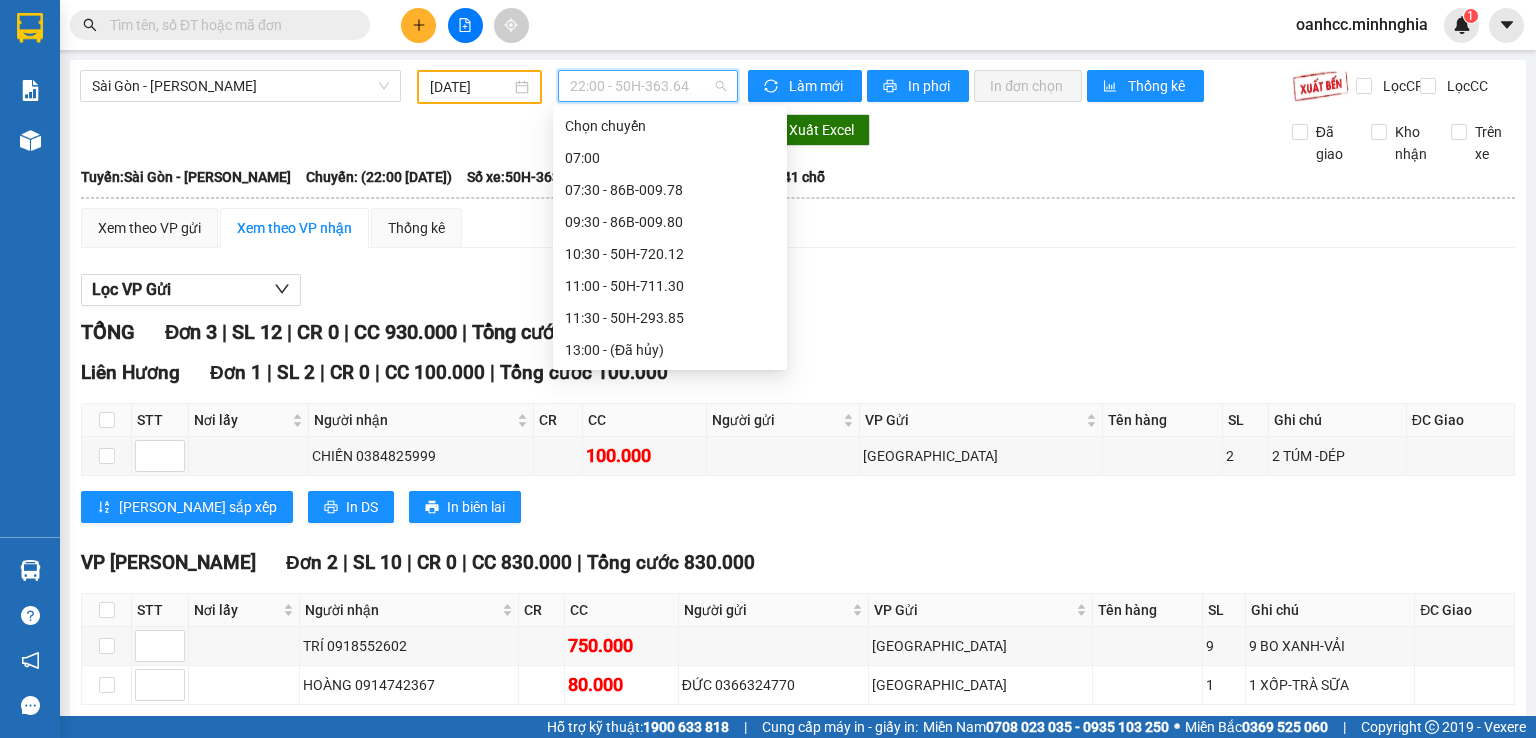 click on "21:30     - 50H-368.19" at bounding box center [670, 606] 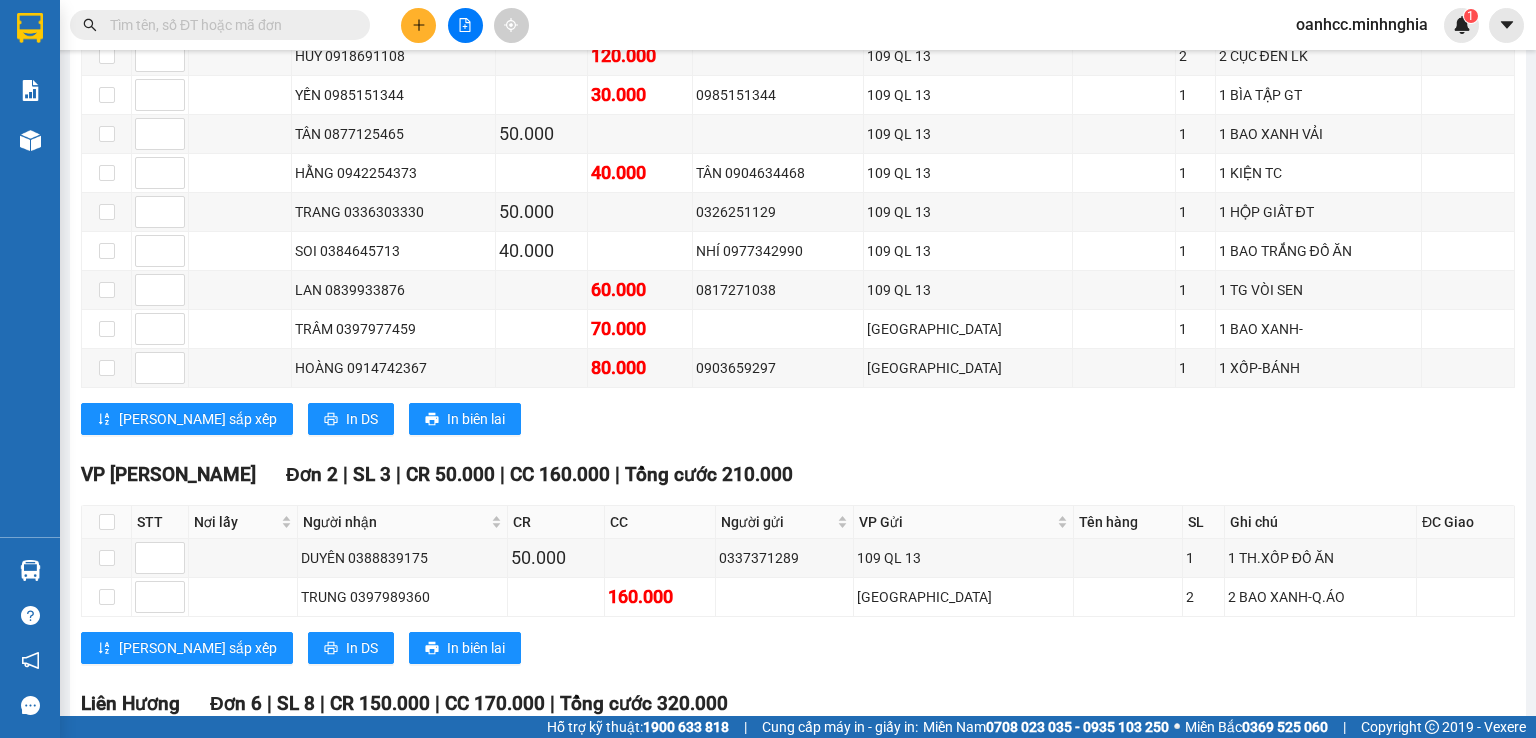 scroll, scrollTop: 600, scrollLeft: 0, axis: vertical 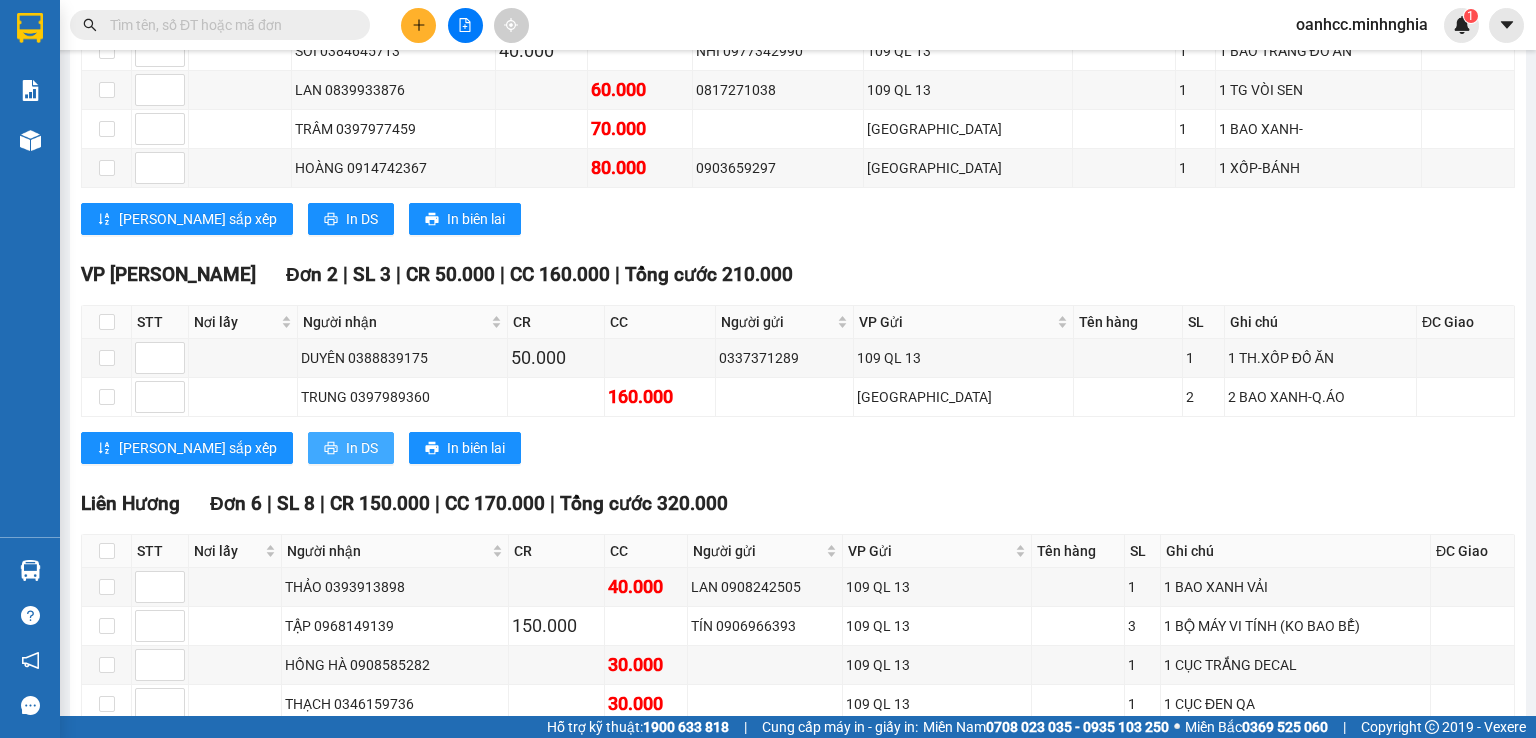 click on "In DS" at bounding box center (362, 448) 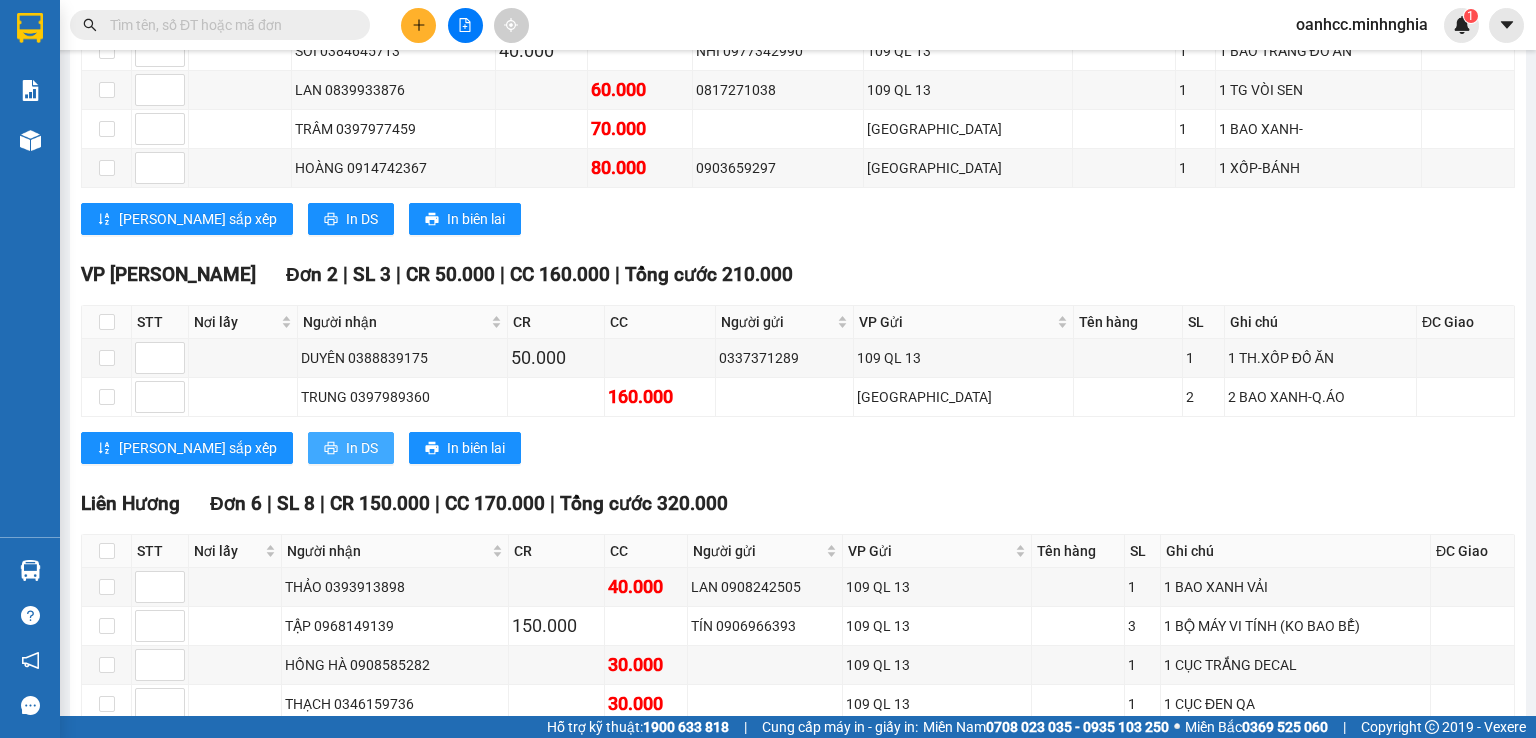 scroll, scrollTop: 0, scrollLeft: 0, axis: both 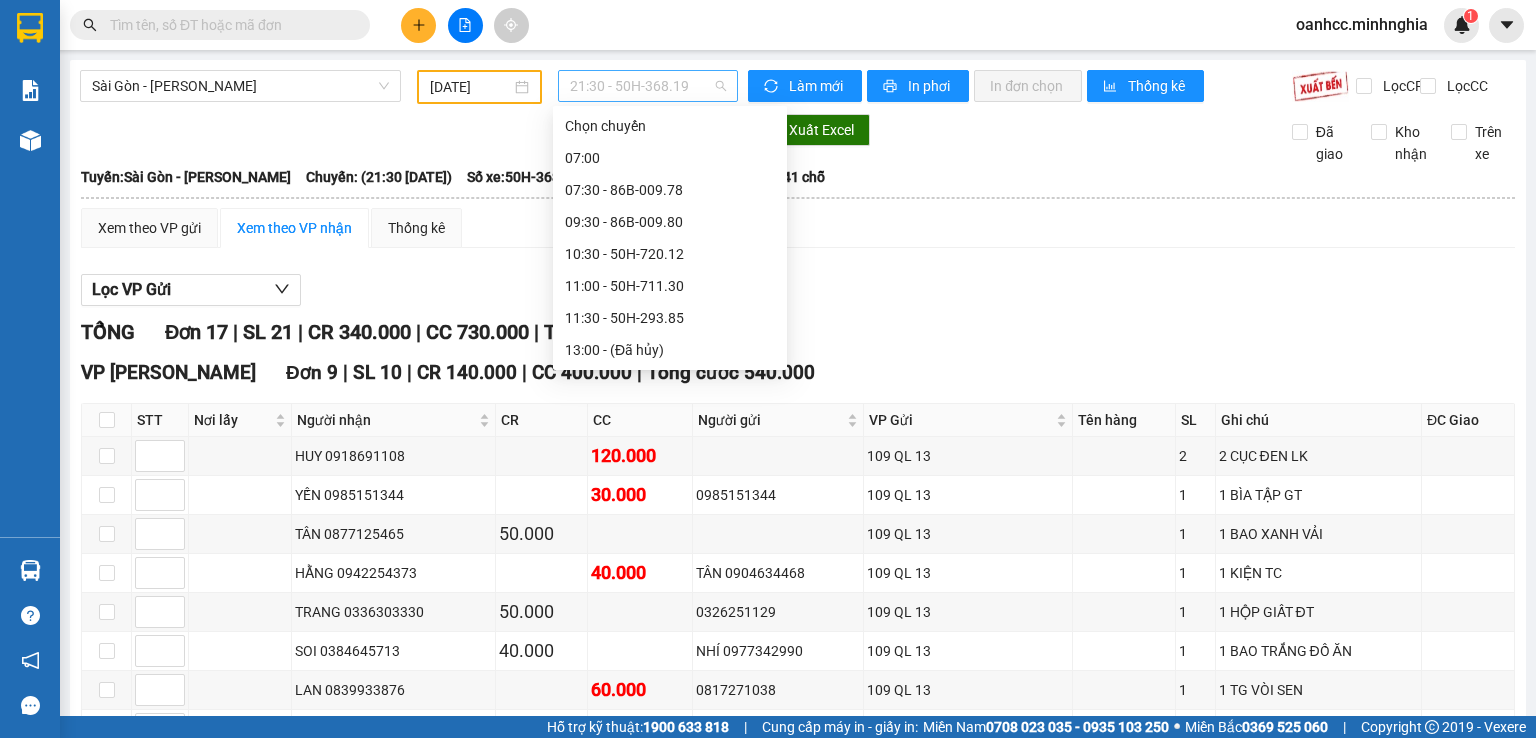 click on "21:30     - 50H-368.19" at bounding box center [648, 86] 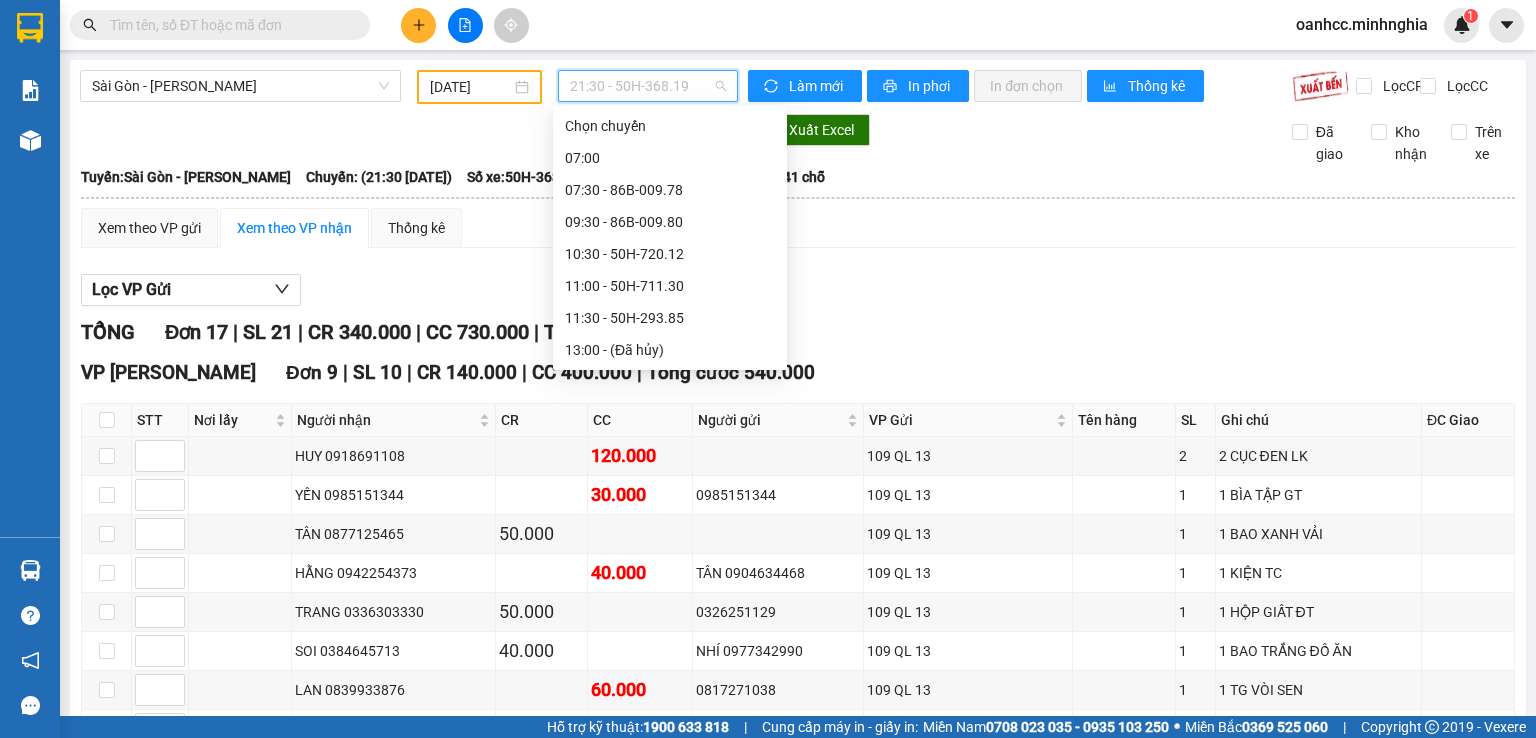 click on "21:00     - 86H-021.07" at bounding box center (670, 574) 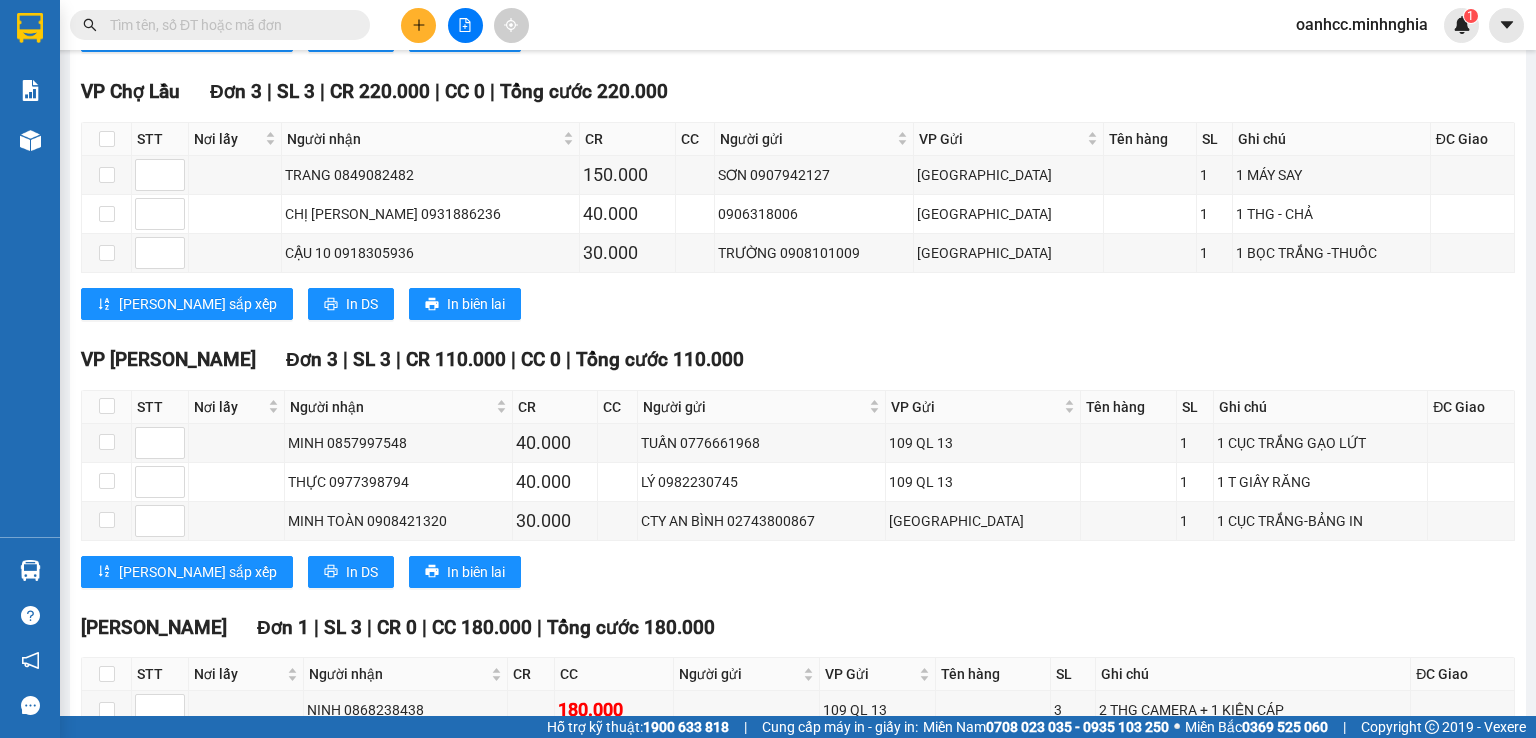scroll, scrollTop: 0, scrollLeft: 0, axis: both 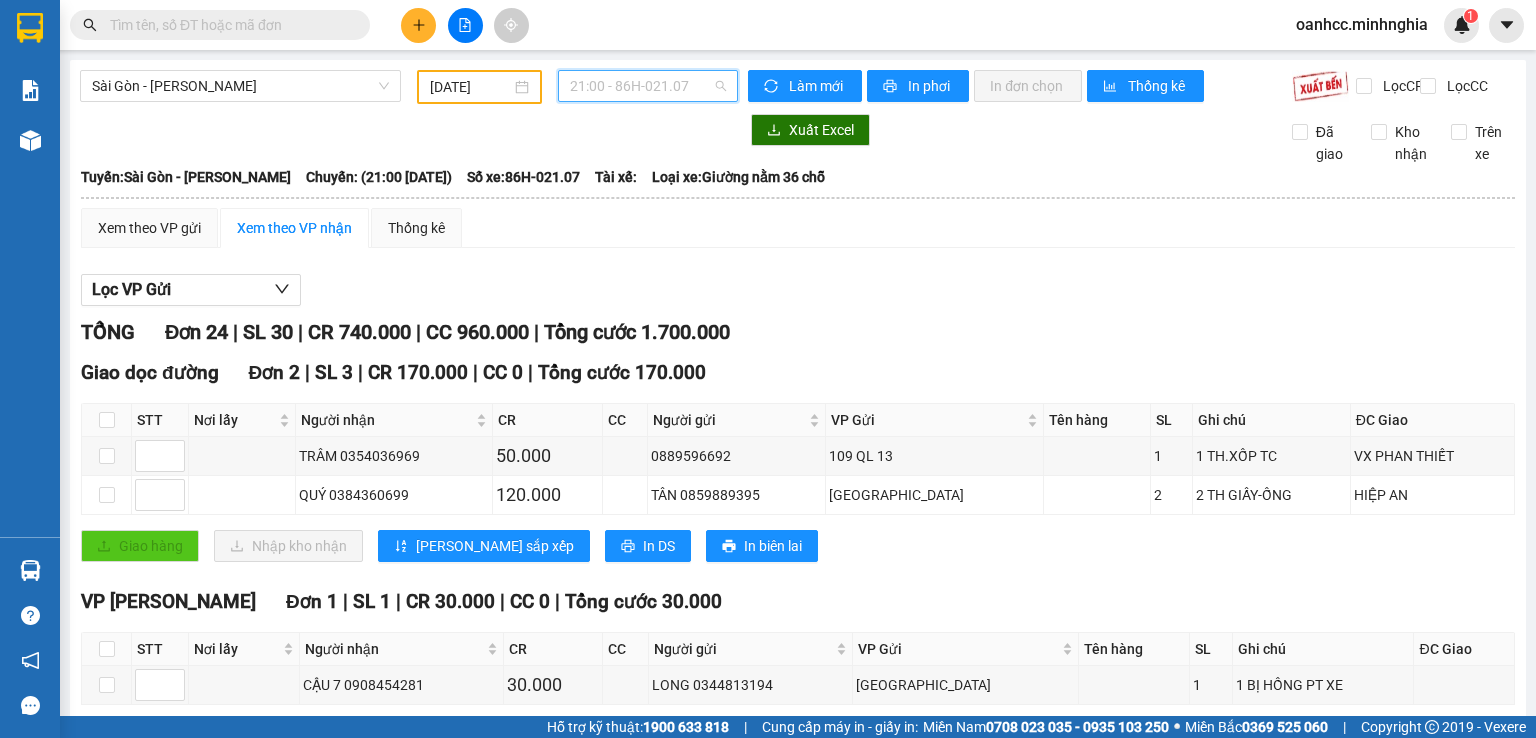 click on "21:00     - 86H-021.07" at bounding box center [648, 86] 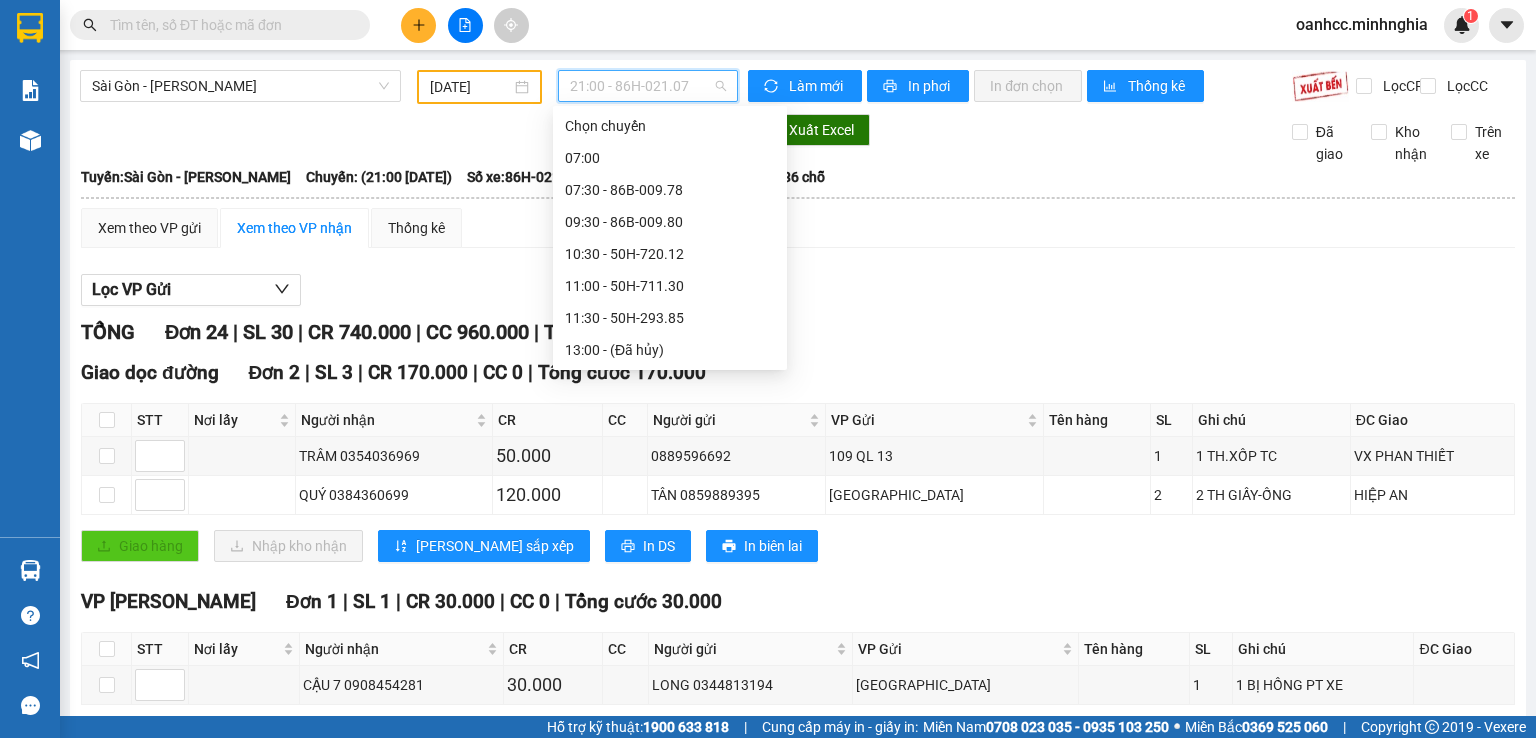 click on "17:00   (TC)   - 50H-300.42" at bounding box center (670, 510) 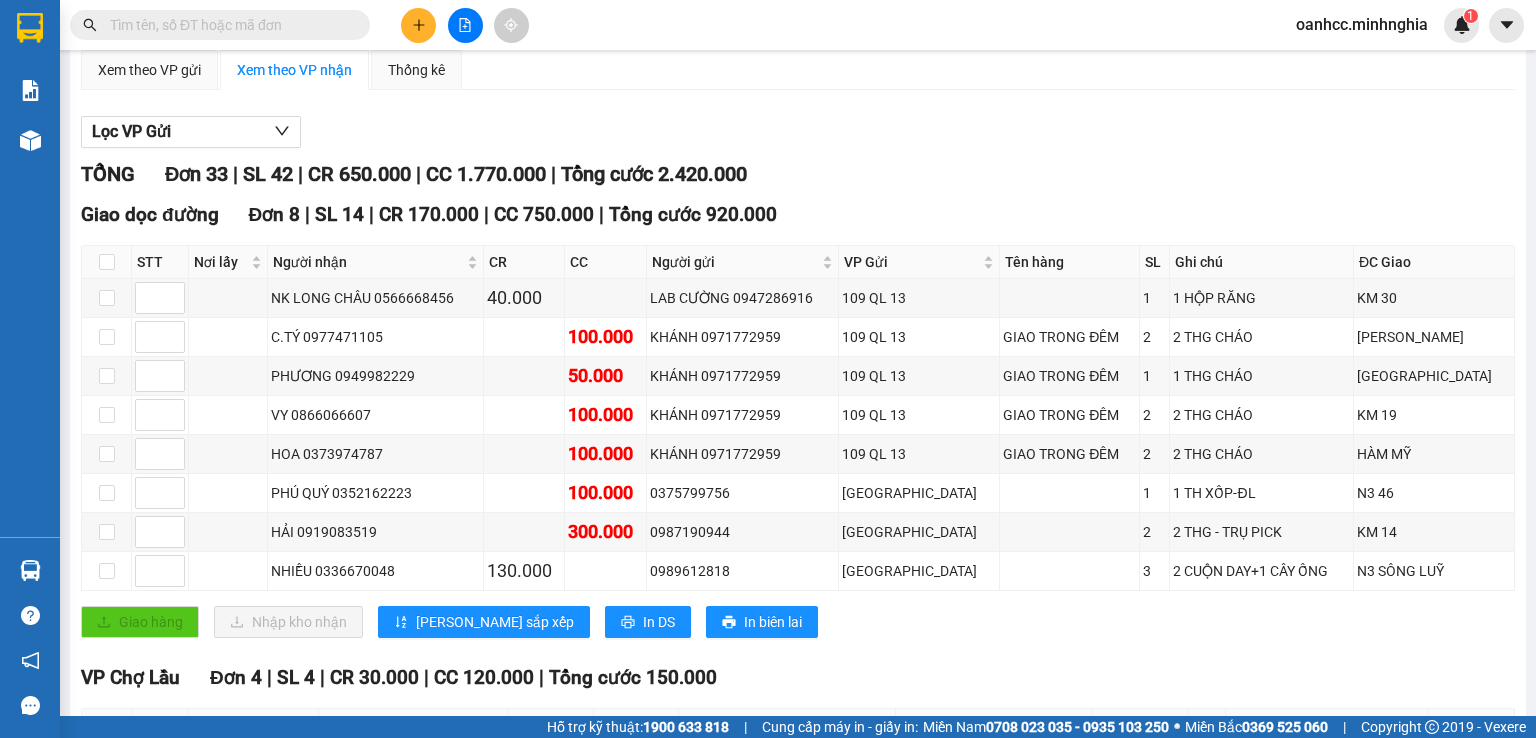 scroll, scrollTop: 0, scrollLeft: 0, axis: both 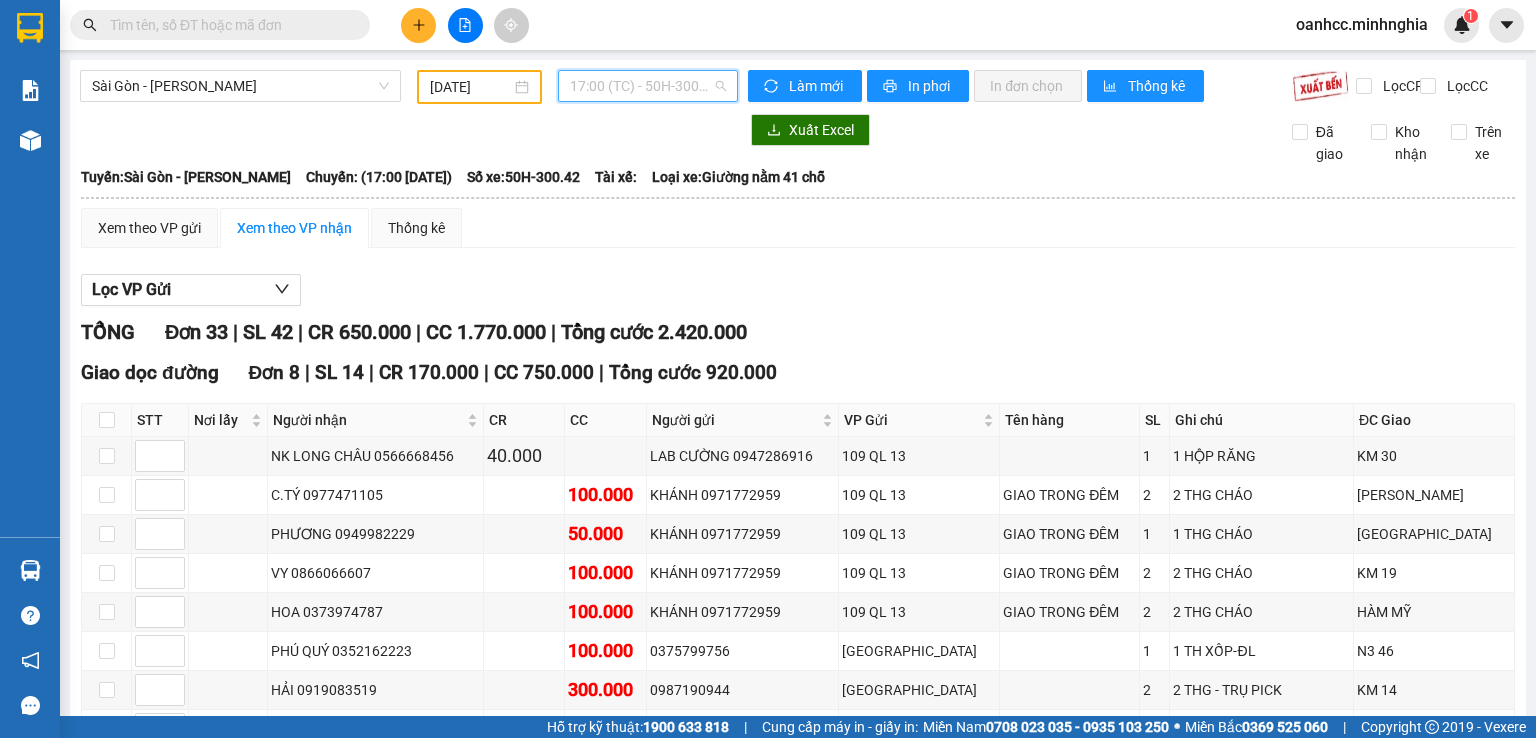 click on "17:00   (TC)   - 50H-300.42" at bounding box center [648, 86] 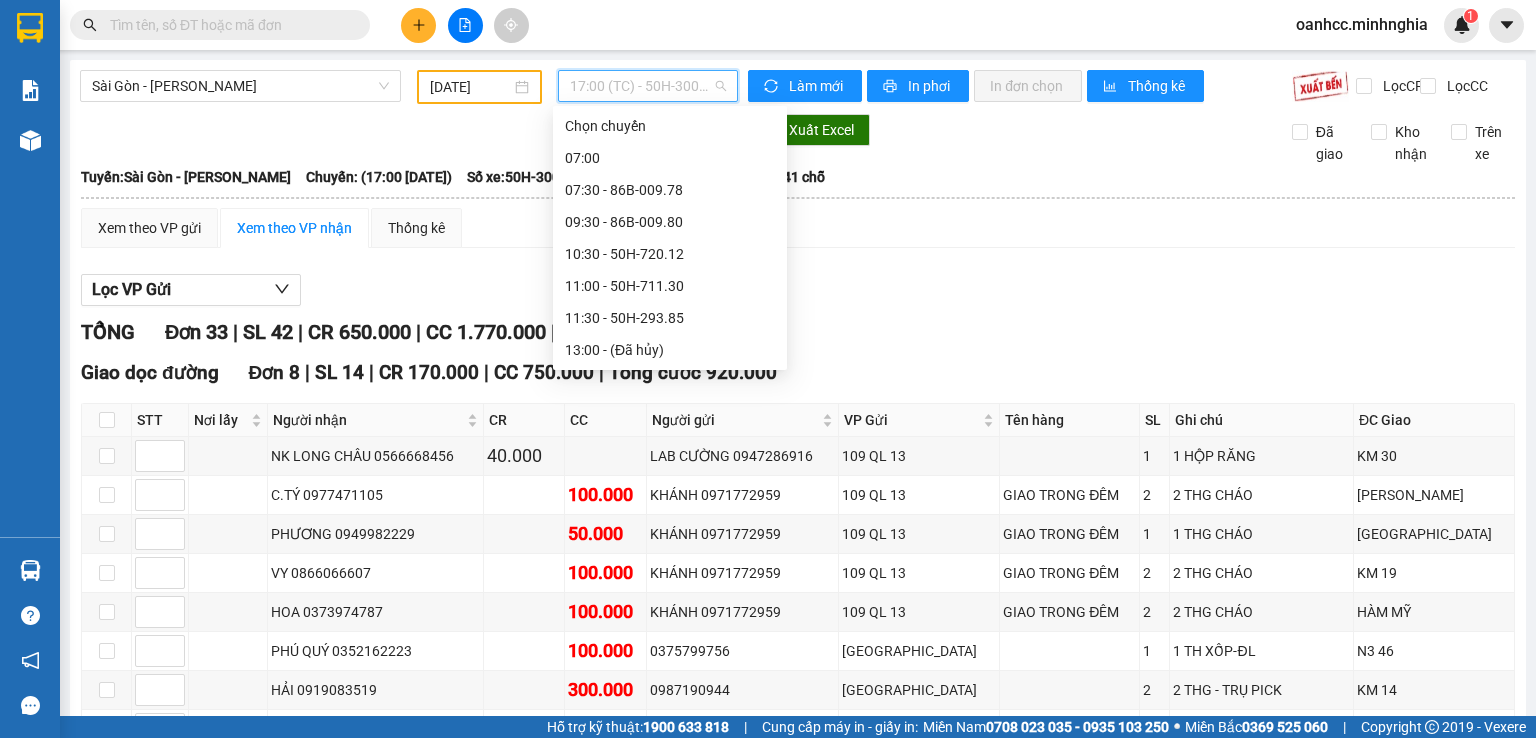 click on "14:30     - 50H-302.50" at bounding box center (670, 446) 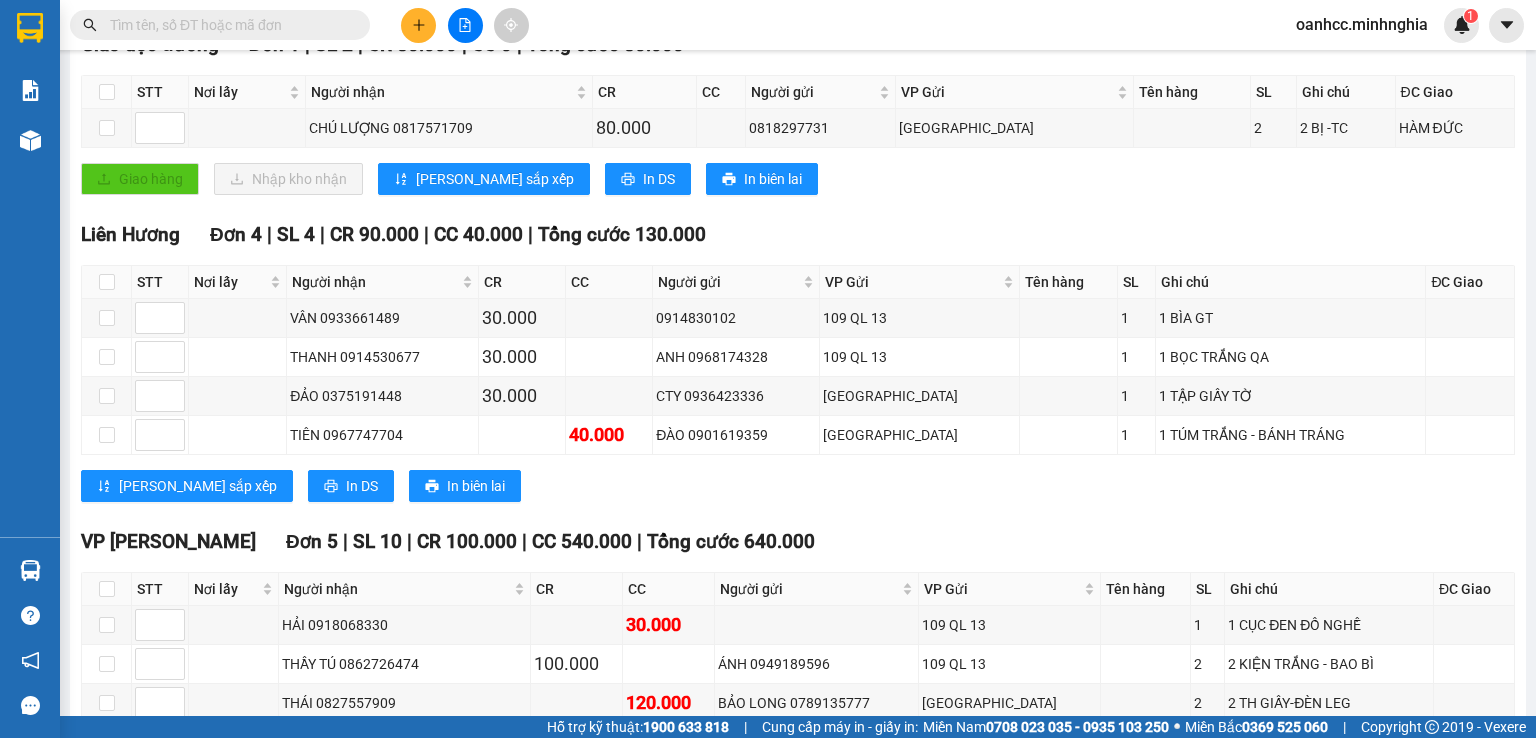 scroll, scrollTop: 0, scrollLeft: 0, axis: both 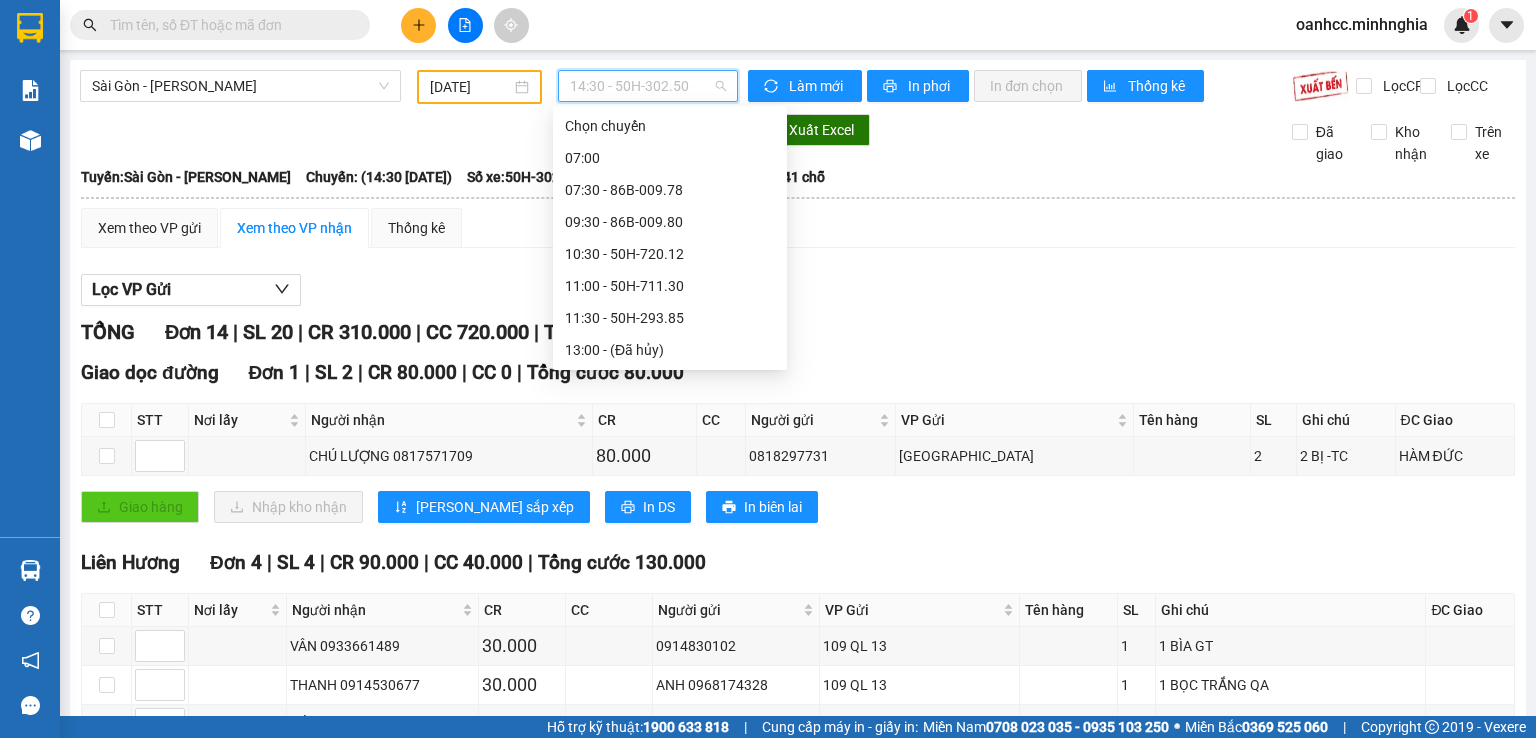 click on "14:30     - 50H-302.50" at bounding box center (648, 86) 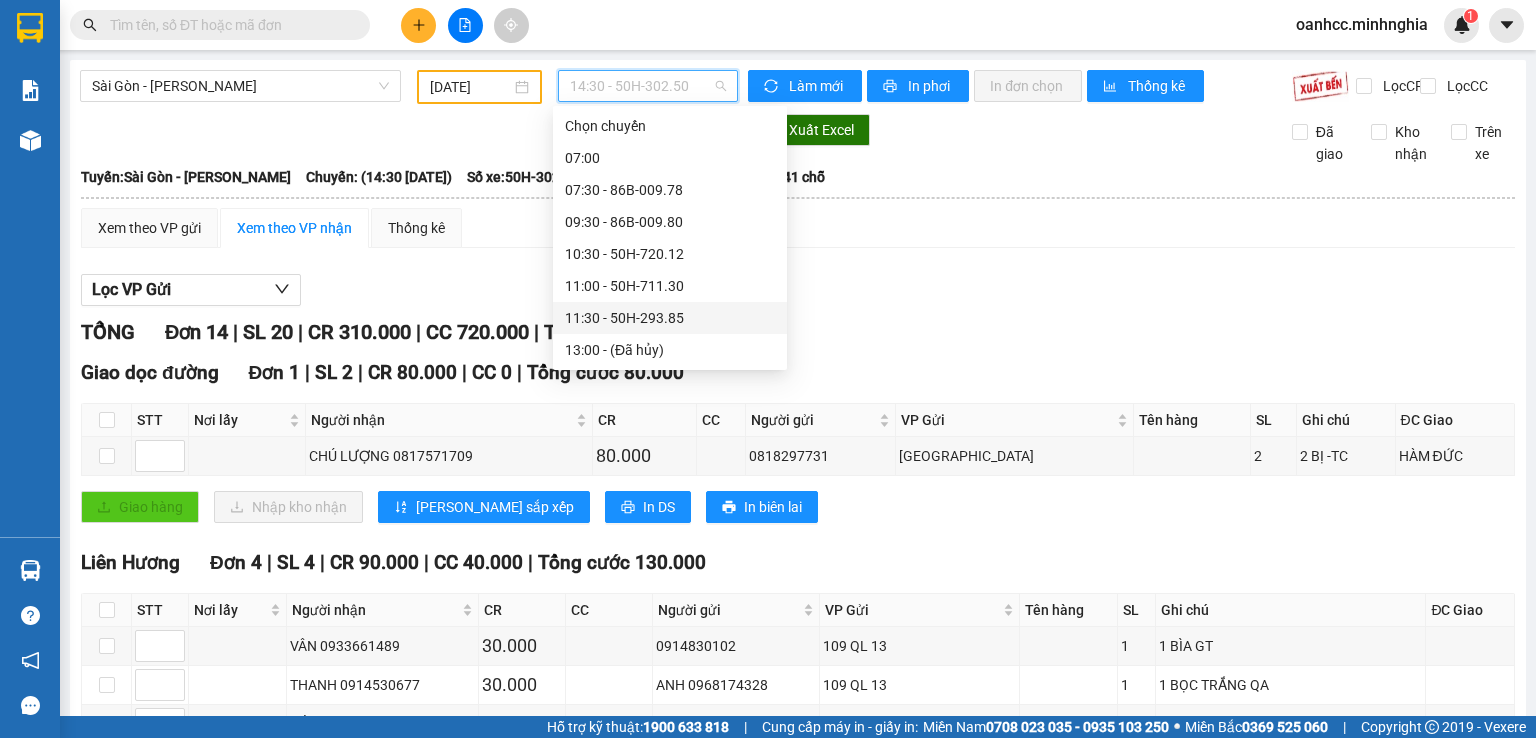 scroll, scrollTop: 200, scrollLeft: 0, axis: vertical 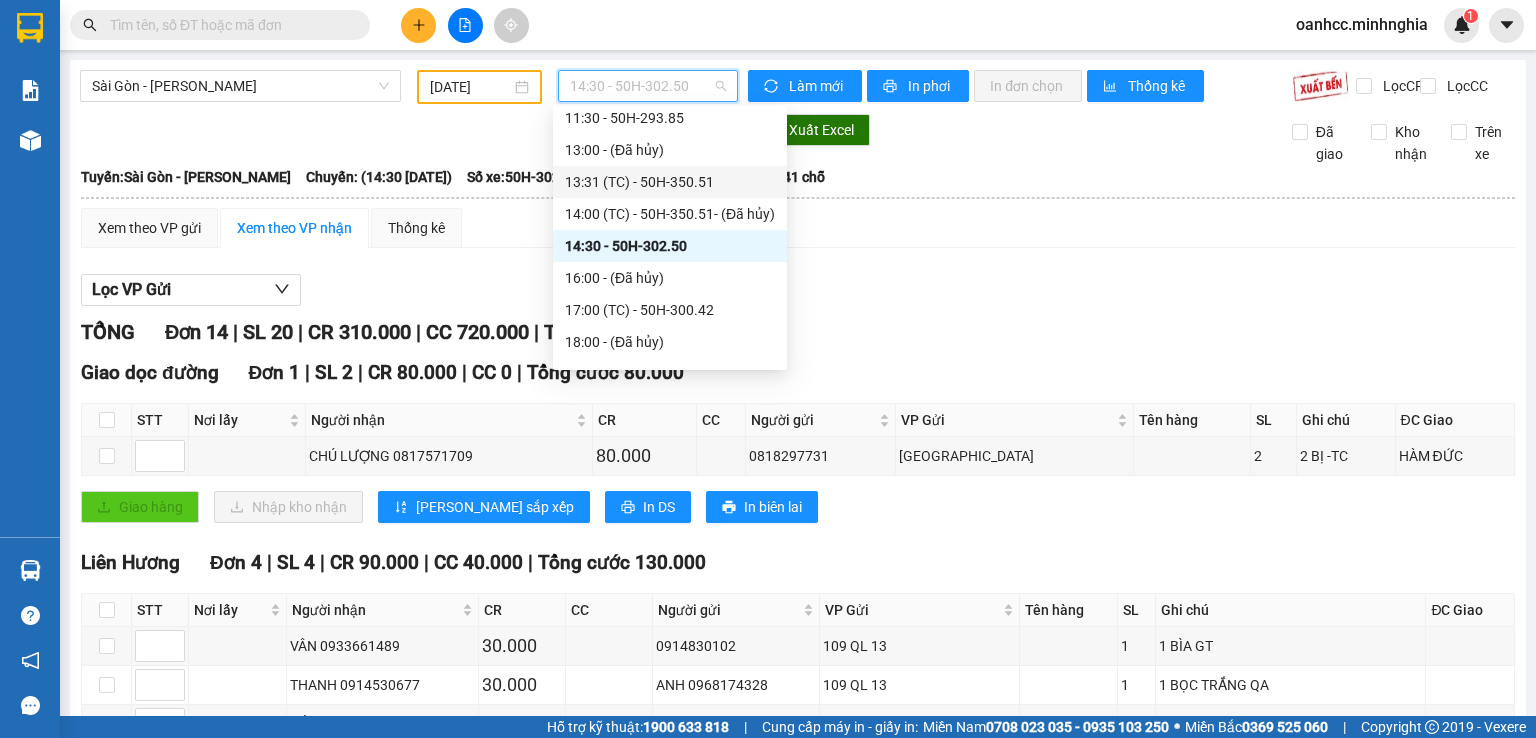click on "13:31   (TC)   - 50H-350.51" at bounding box center (670, 182) 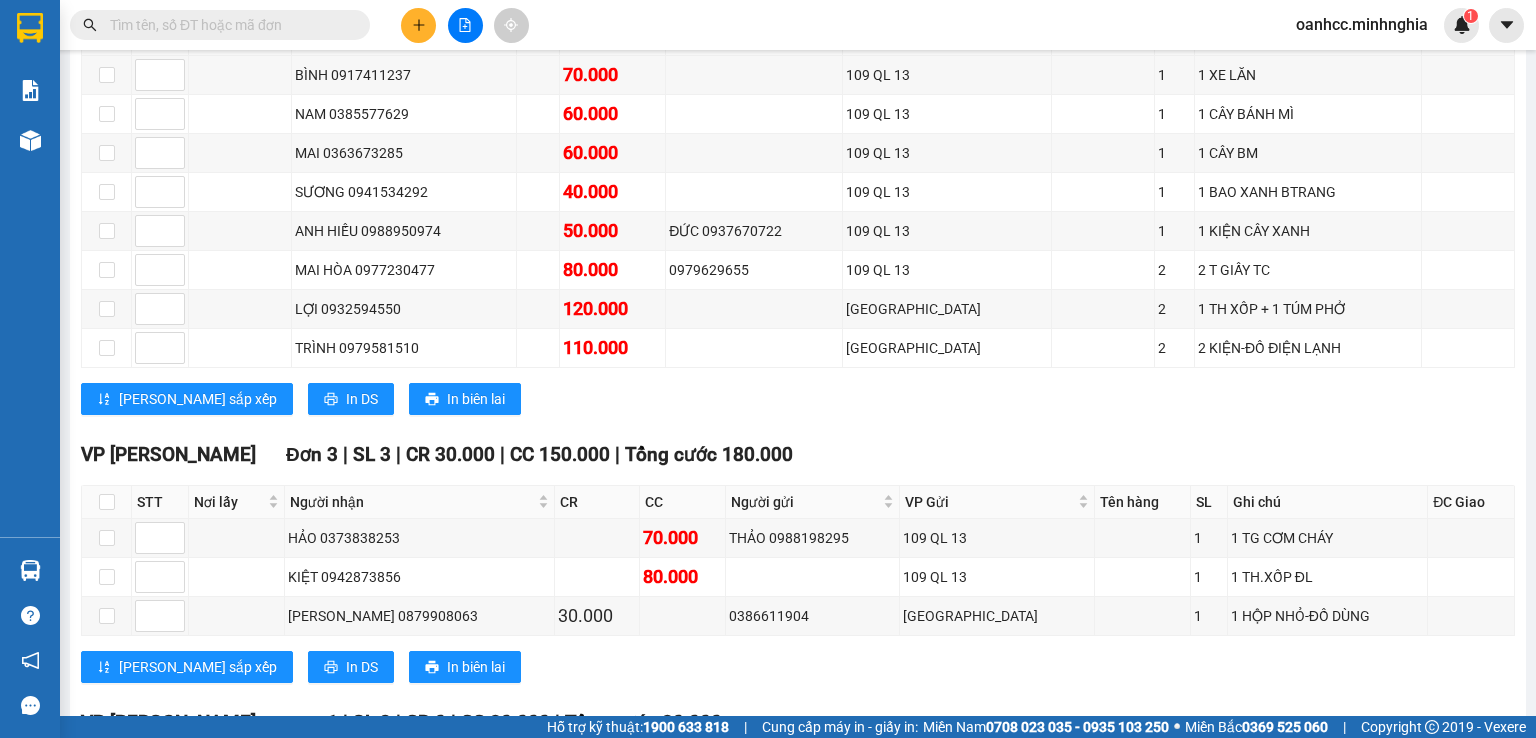 scroll, scrollTop: 1016, scrollLeft: 0, axis: vertical 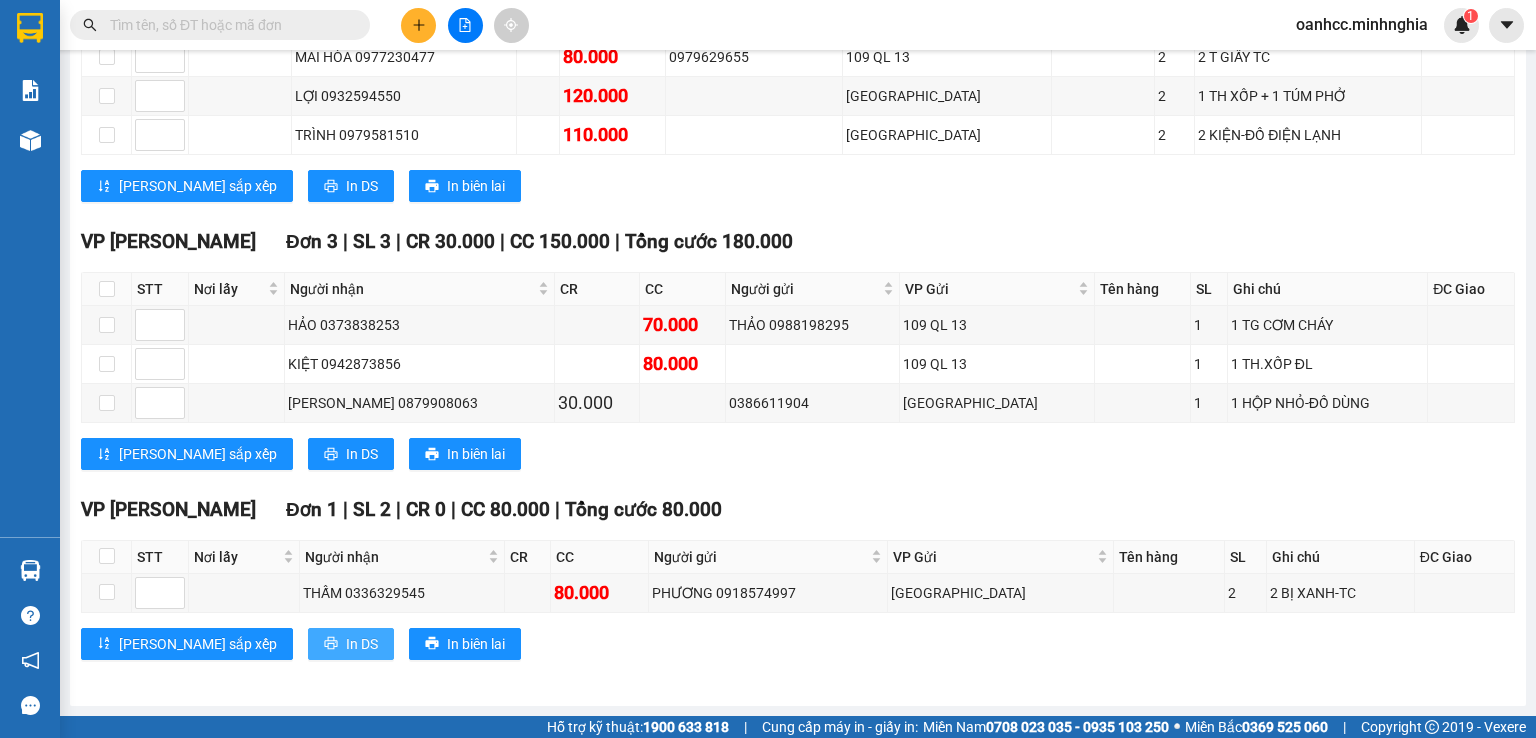 click on "In DS" at bounding box center (362, 644) 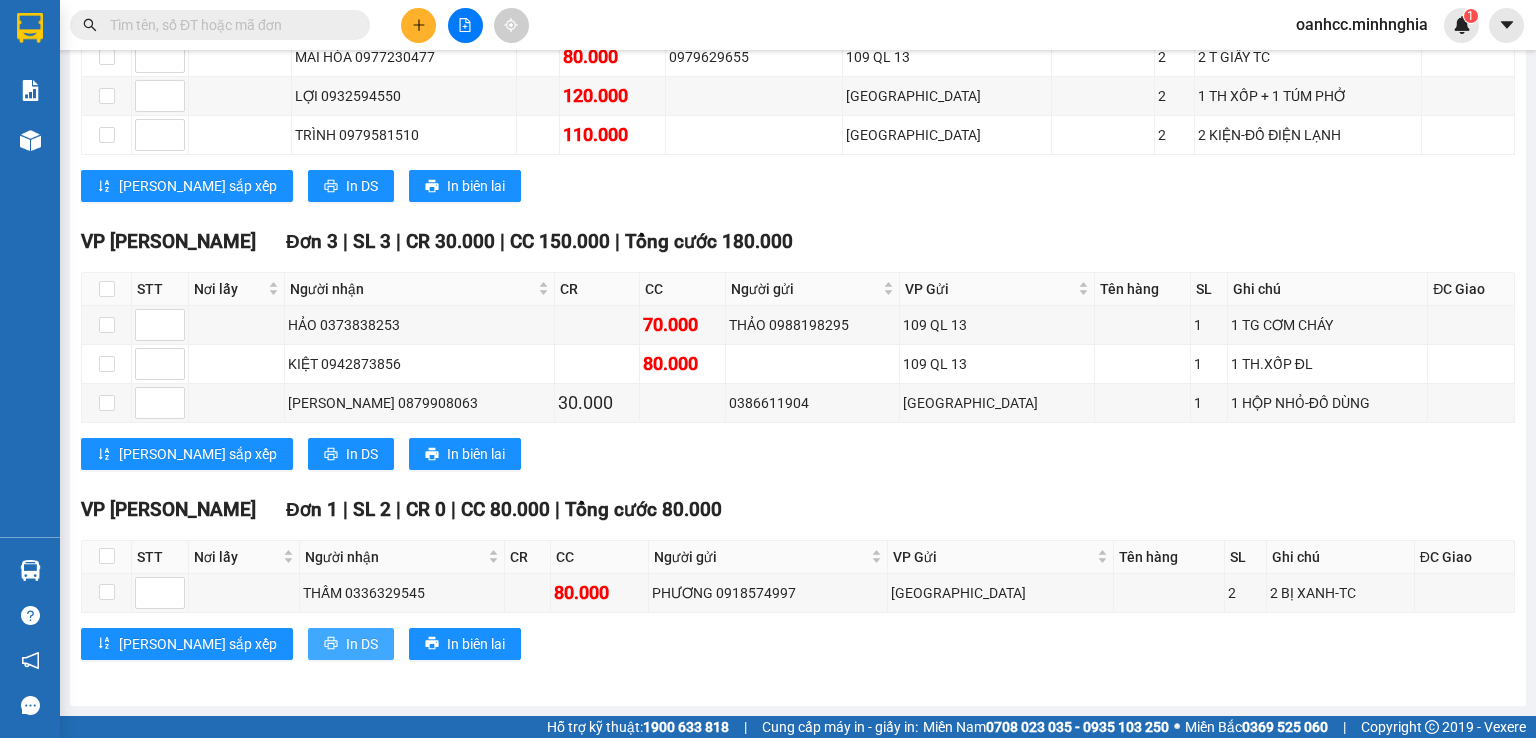 scroll, scrollTop: 0, scrollLeft: 0, axis: both 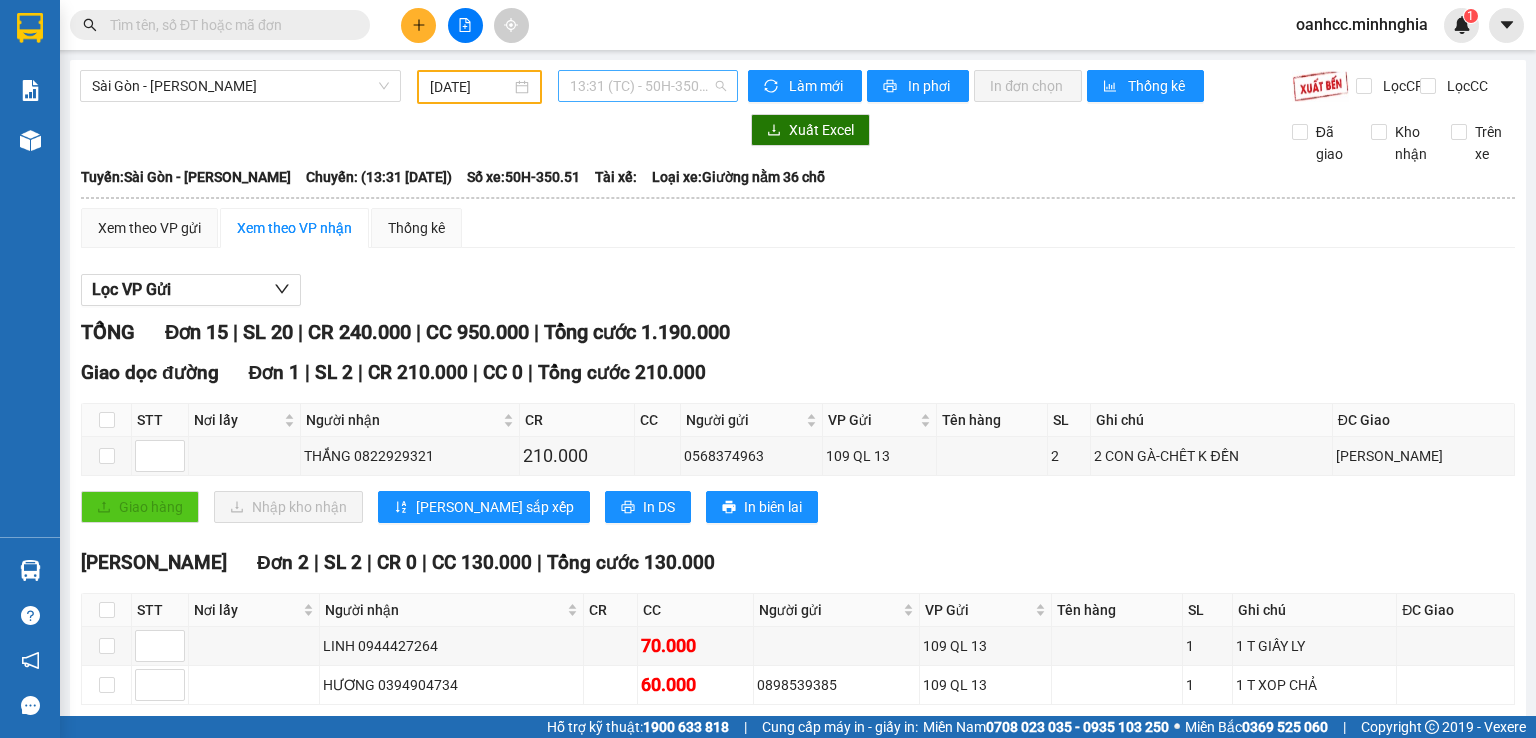 click on "13:31   (TC)   - 50H-350.51" at bounding box center [648, 86] 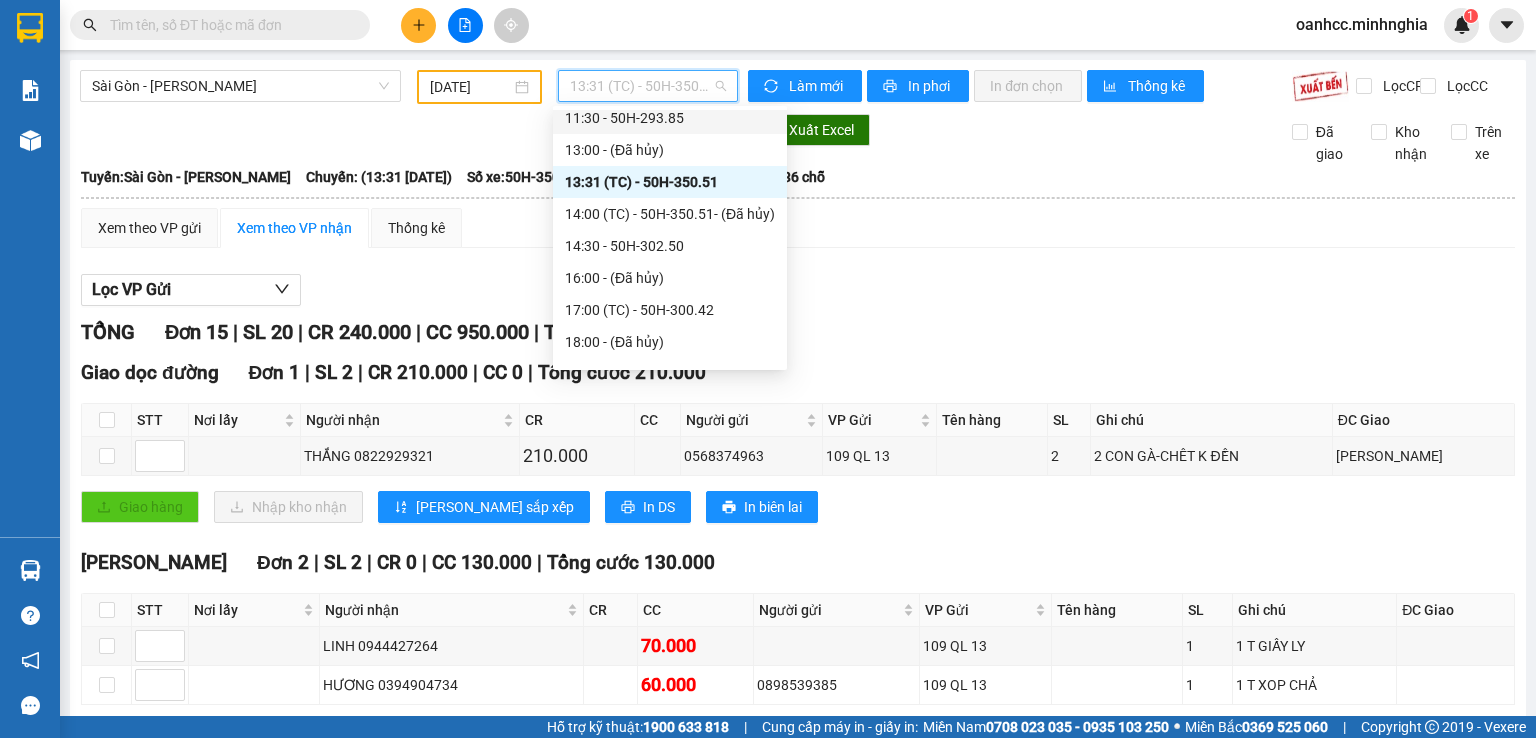click on "11:30     - 50H-293.85" at bounding box center (670, 118) 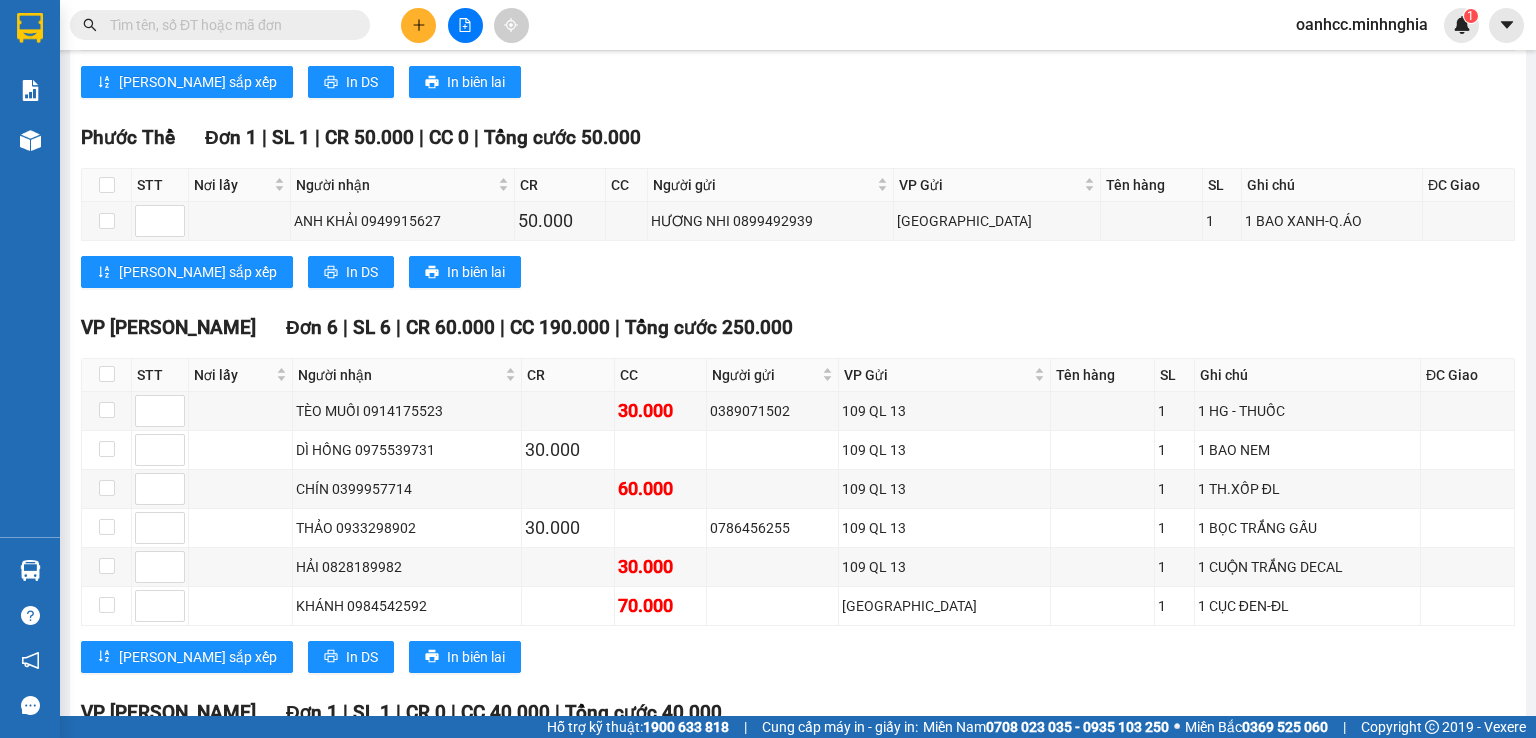 scroll, scrollTop: 1200, scrollLeft: 0, axis: vertical 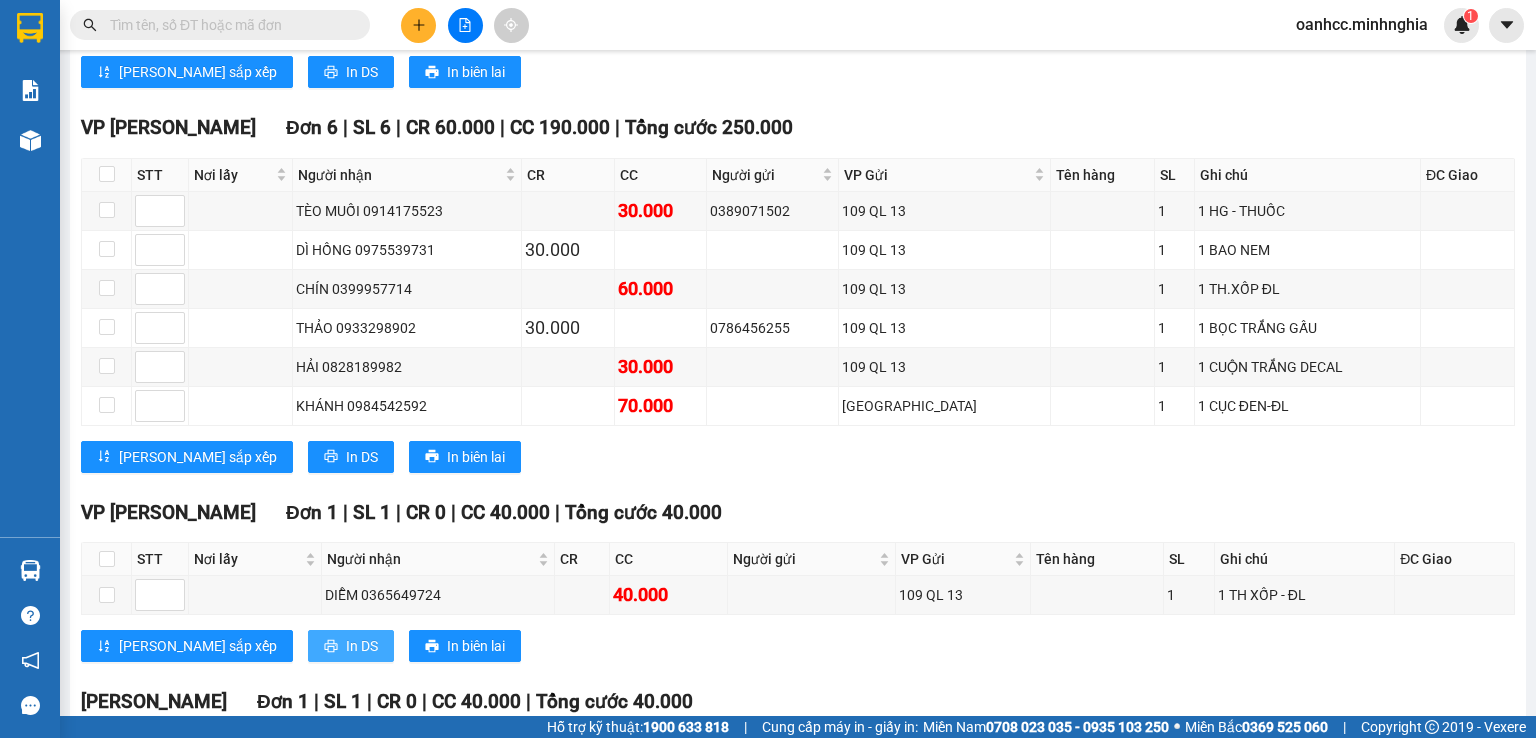 click on "In DS" at bounding box center (362, 646) 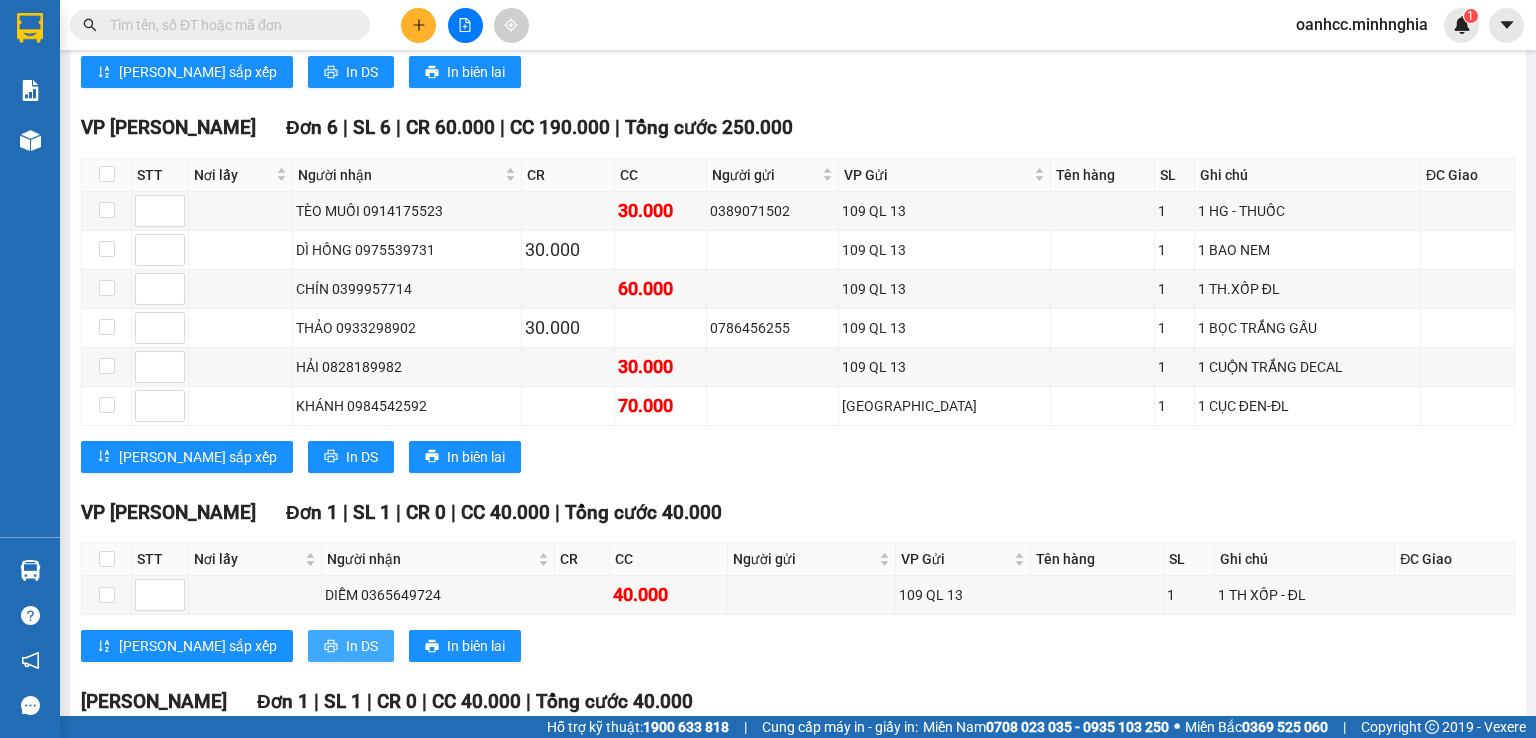 scroll, scrollTop: 0, scrollLeft: 0, axis: both 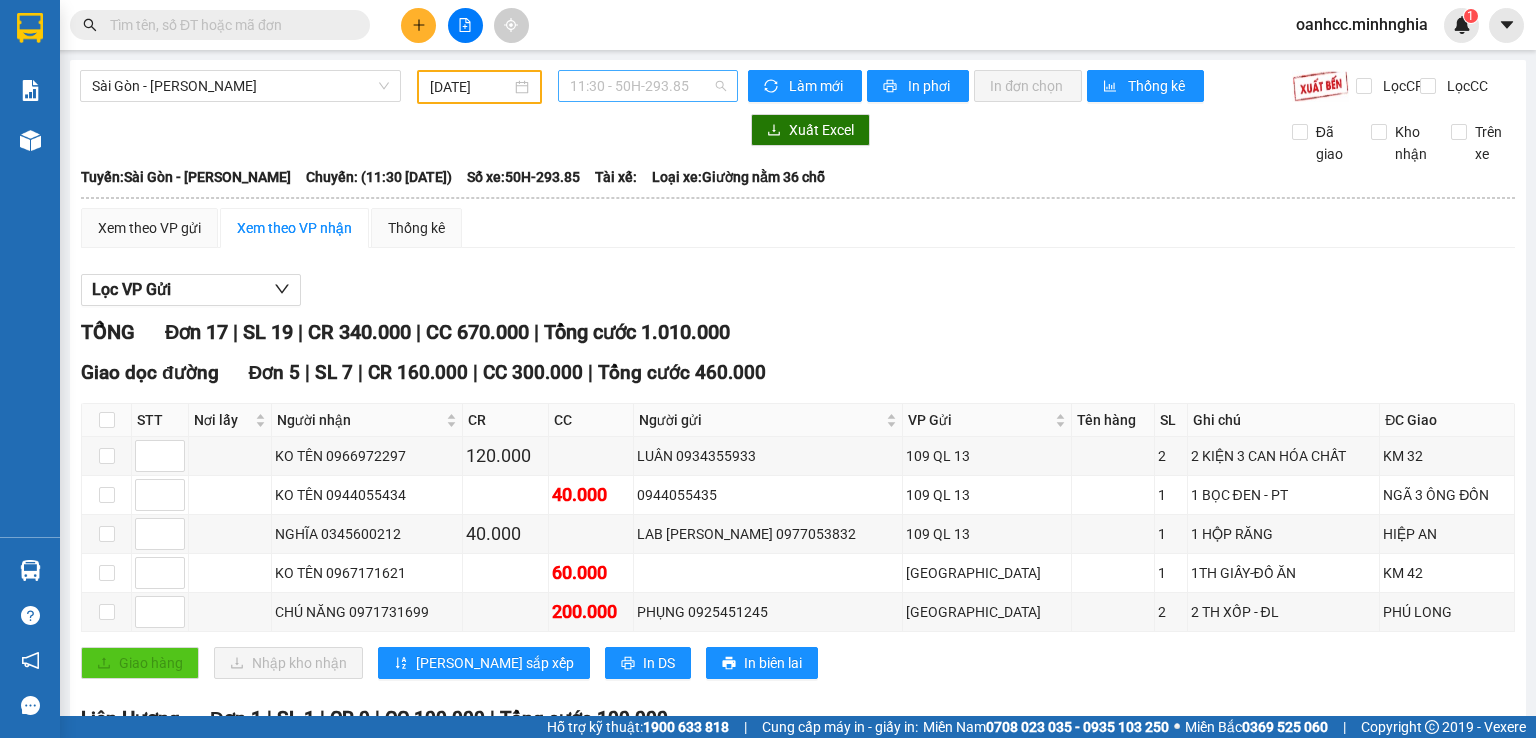 click on "11:30     - 50H-293.85" at bounding box center [648, 86] 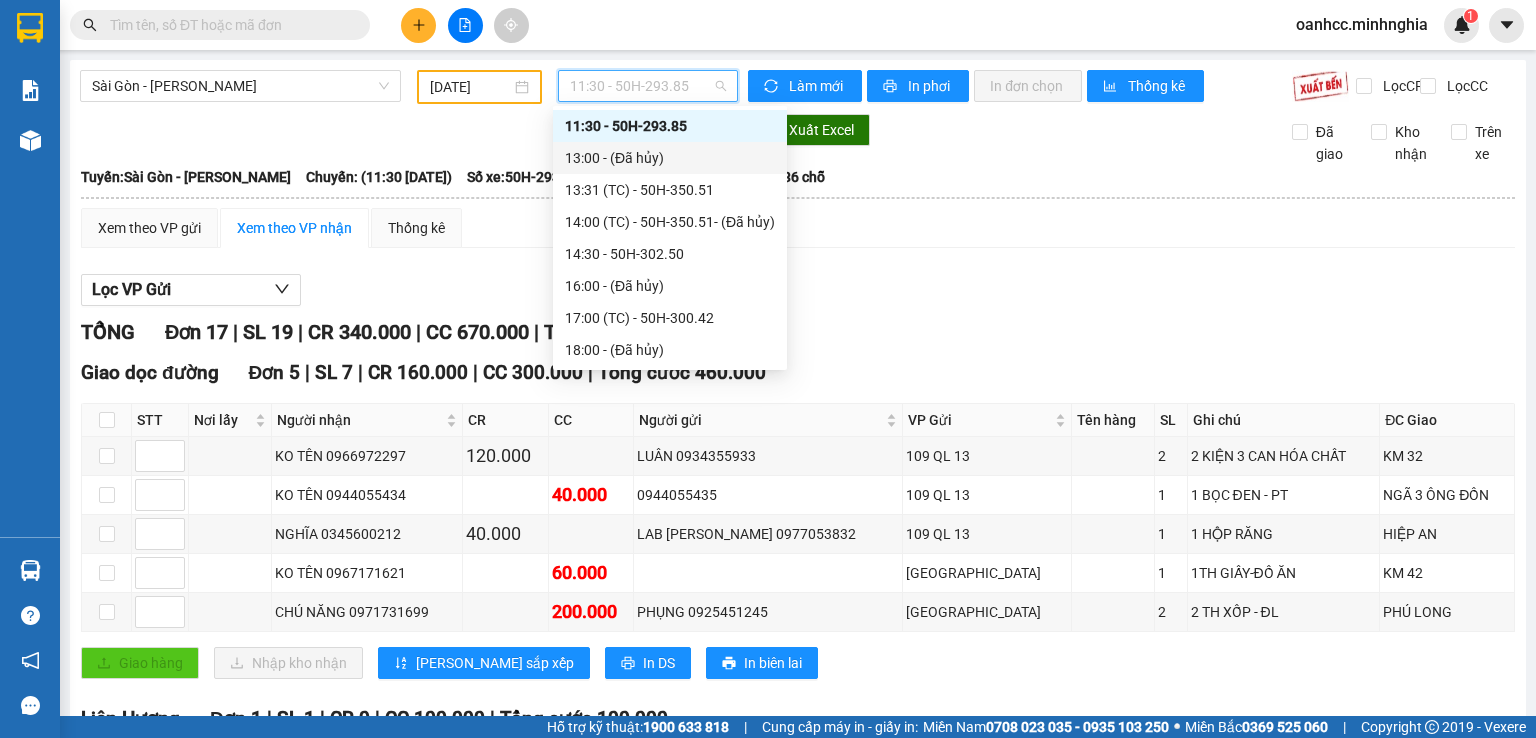 scroll, scrollTop: 0, scrollLeft: 0, axis: both 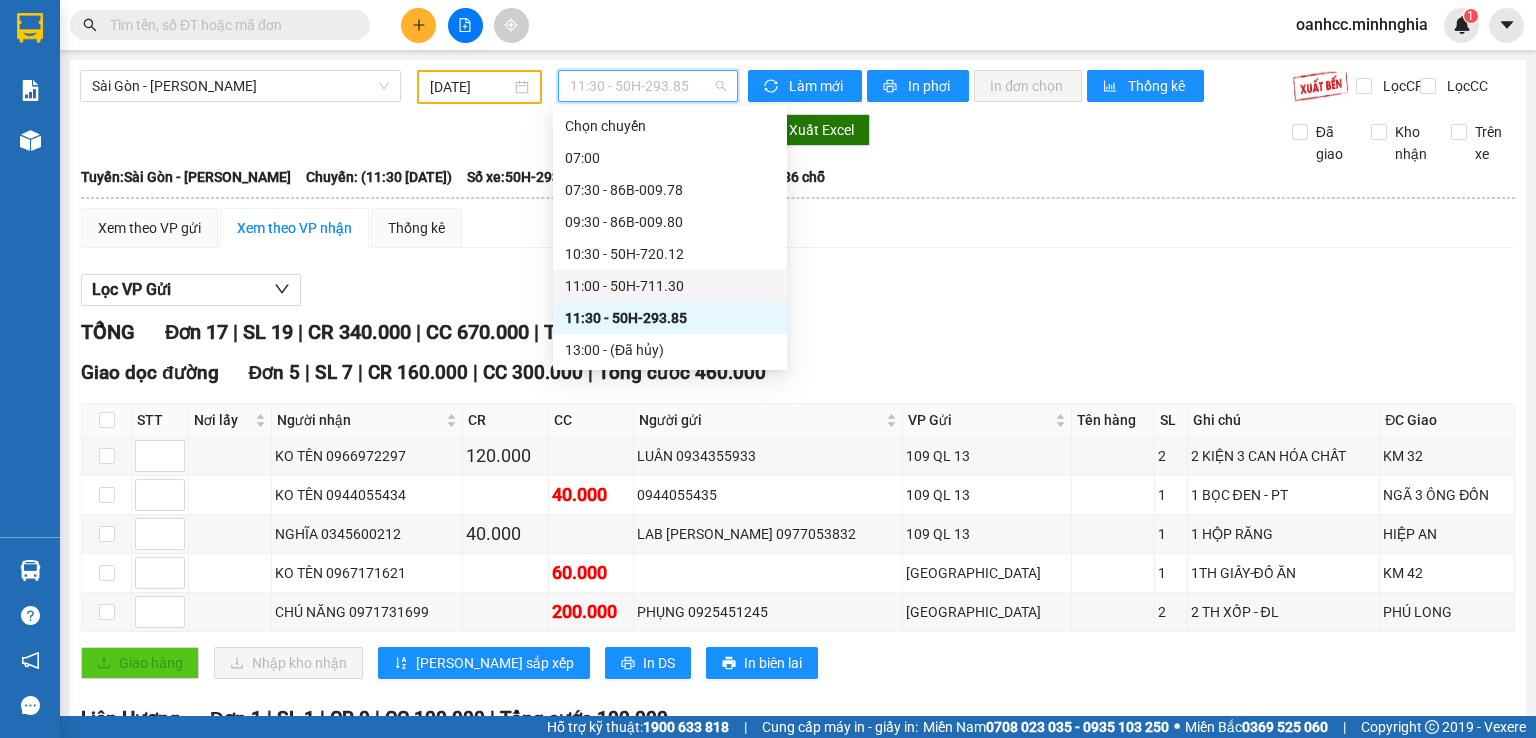 click on "11:00     - 50H-711.30" at bounding box center (670, 286) 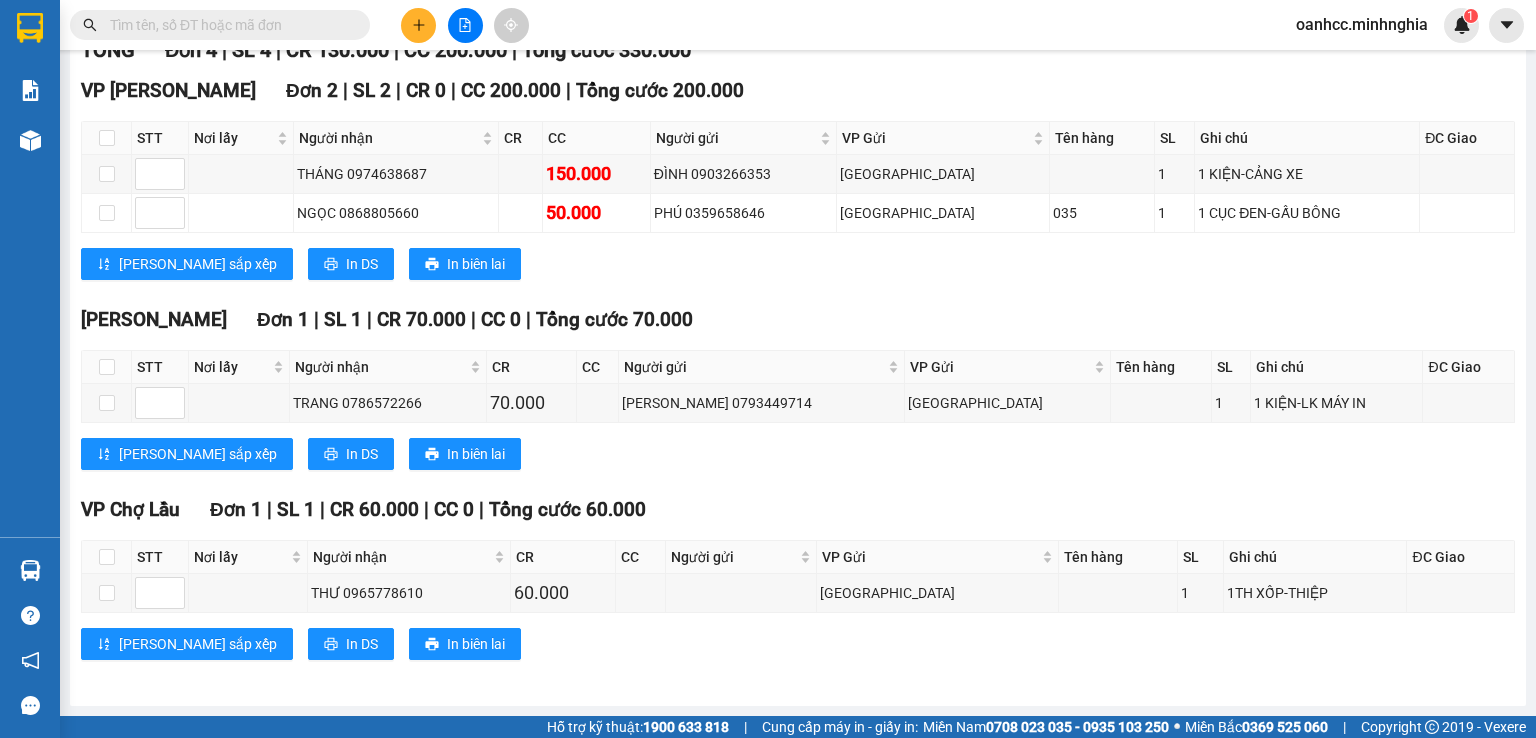 scroll, scrollTop: 0, scrollLeft: 0, axis: both 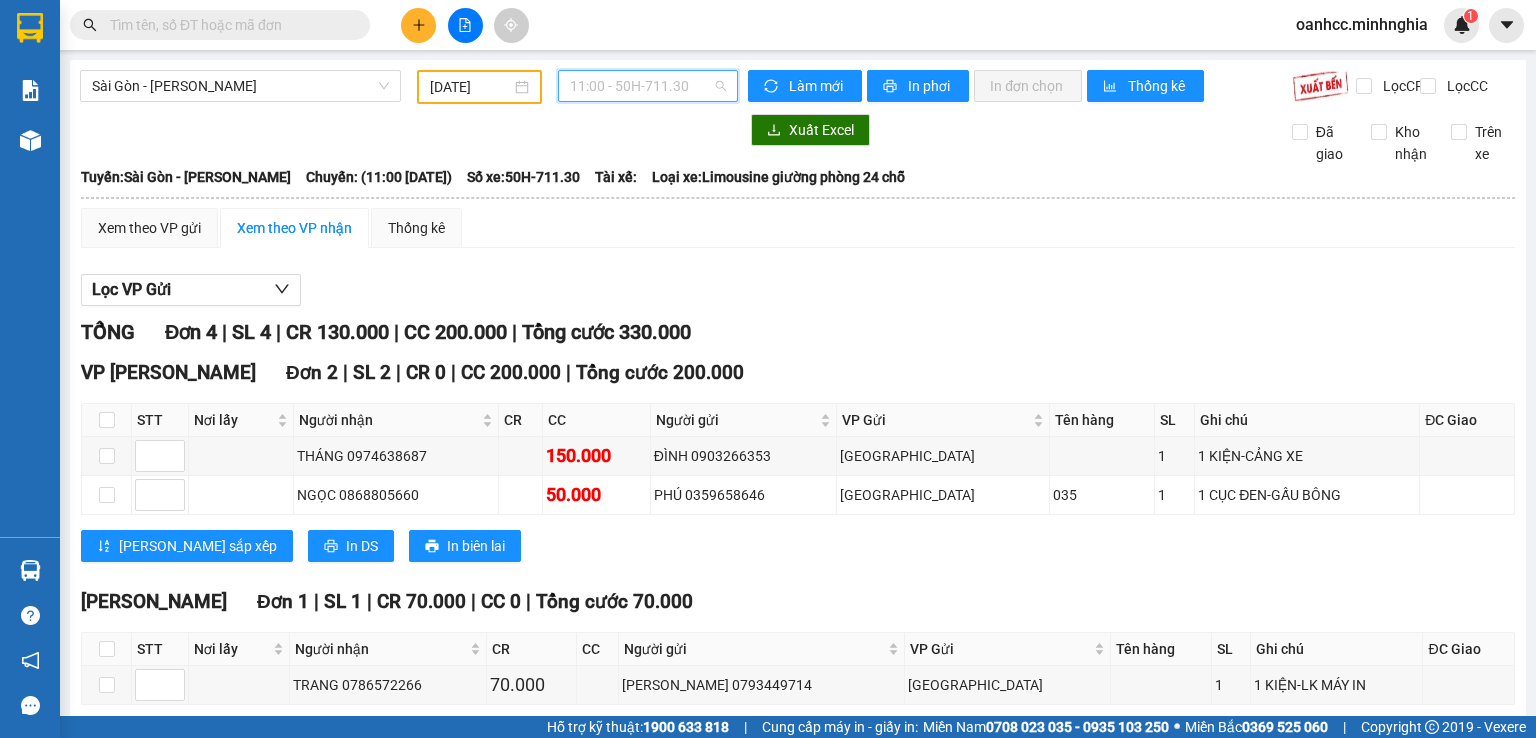 click on "11:00     - 50H-711.30" at bounding box center [648, 86] 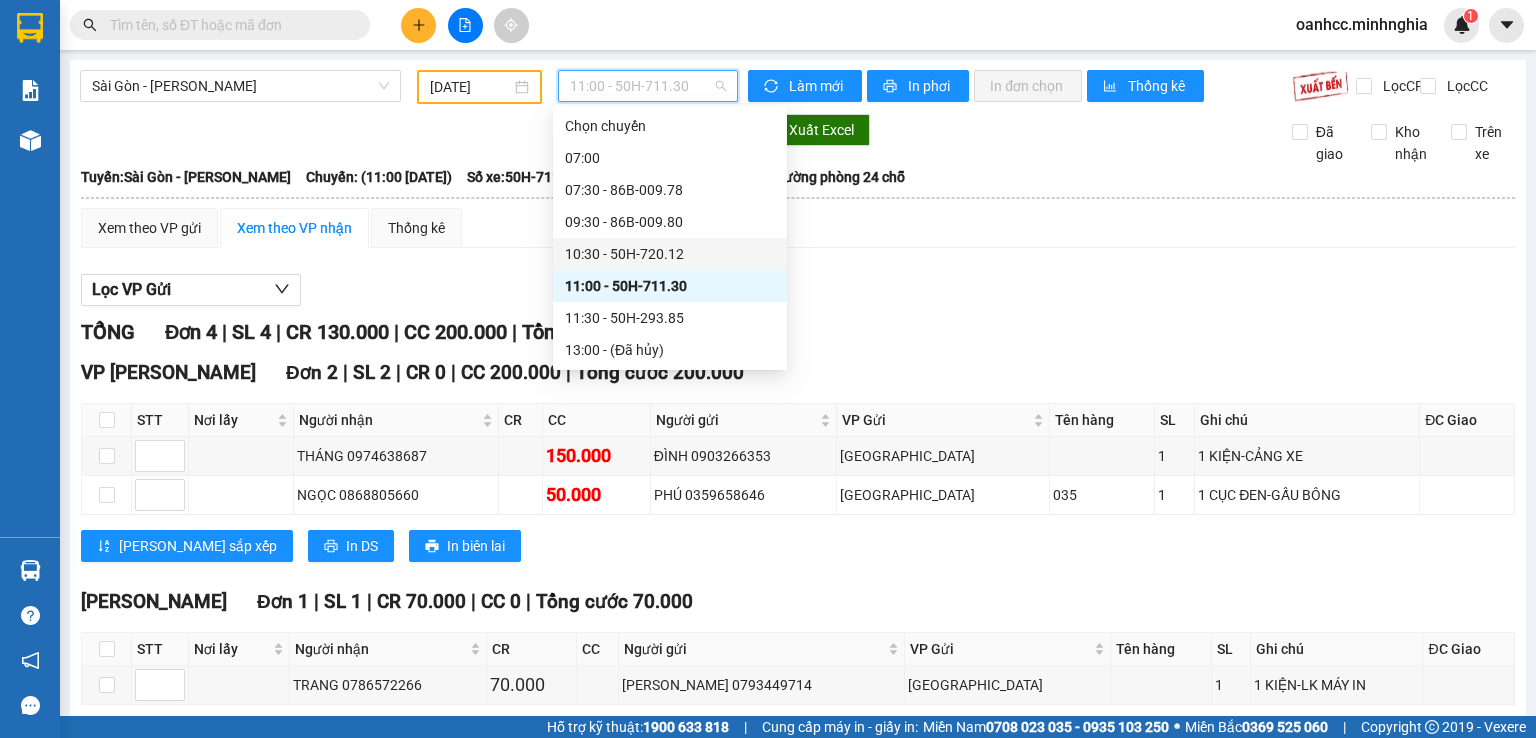click on "10:30     - 50H-720.12" at bounding box center [670, 254] 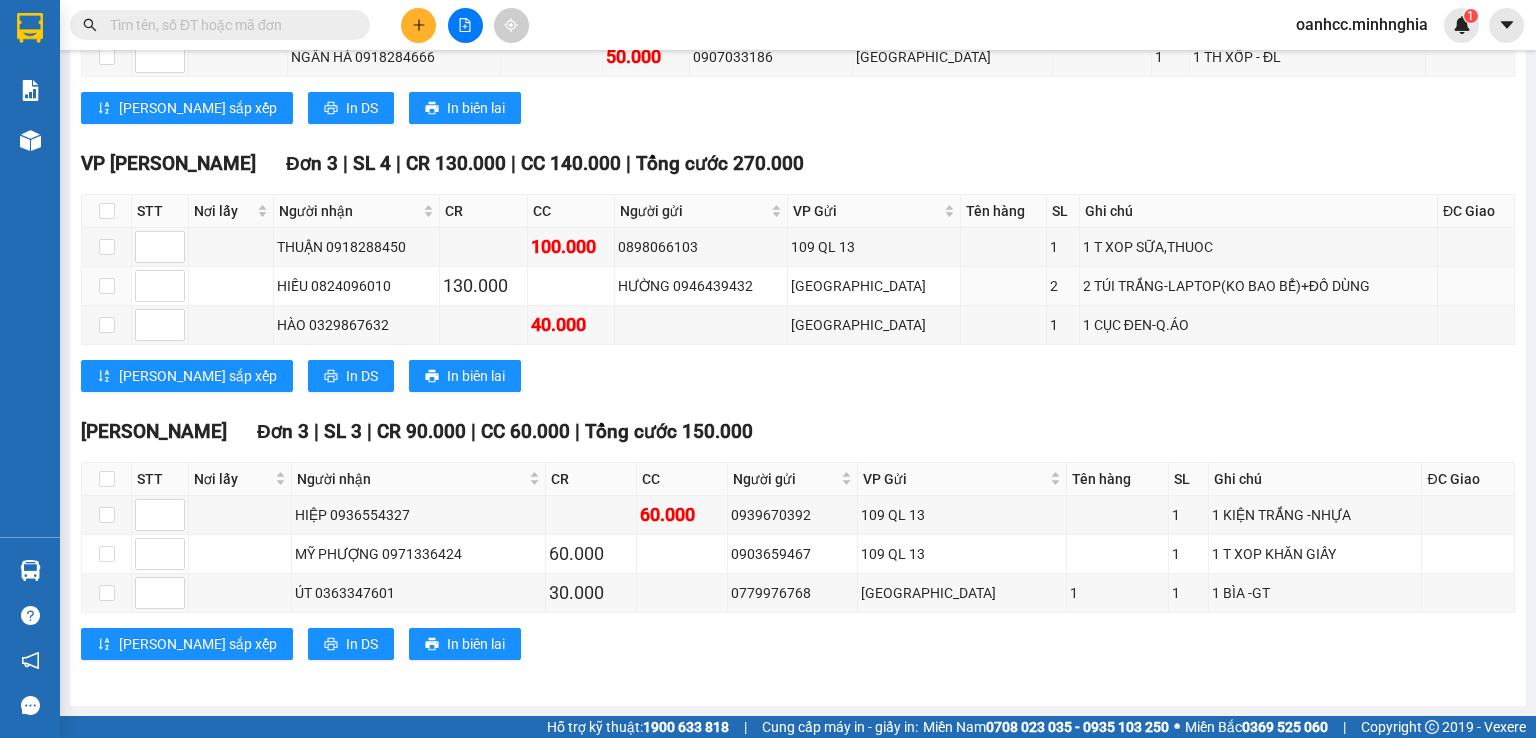 scroll, scrollTop: 0, scrollLeft: 0, axis: both 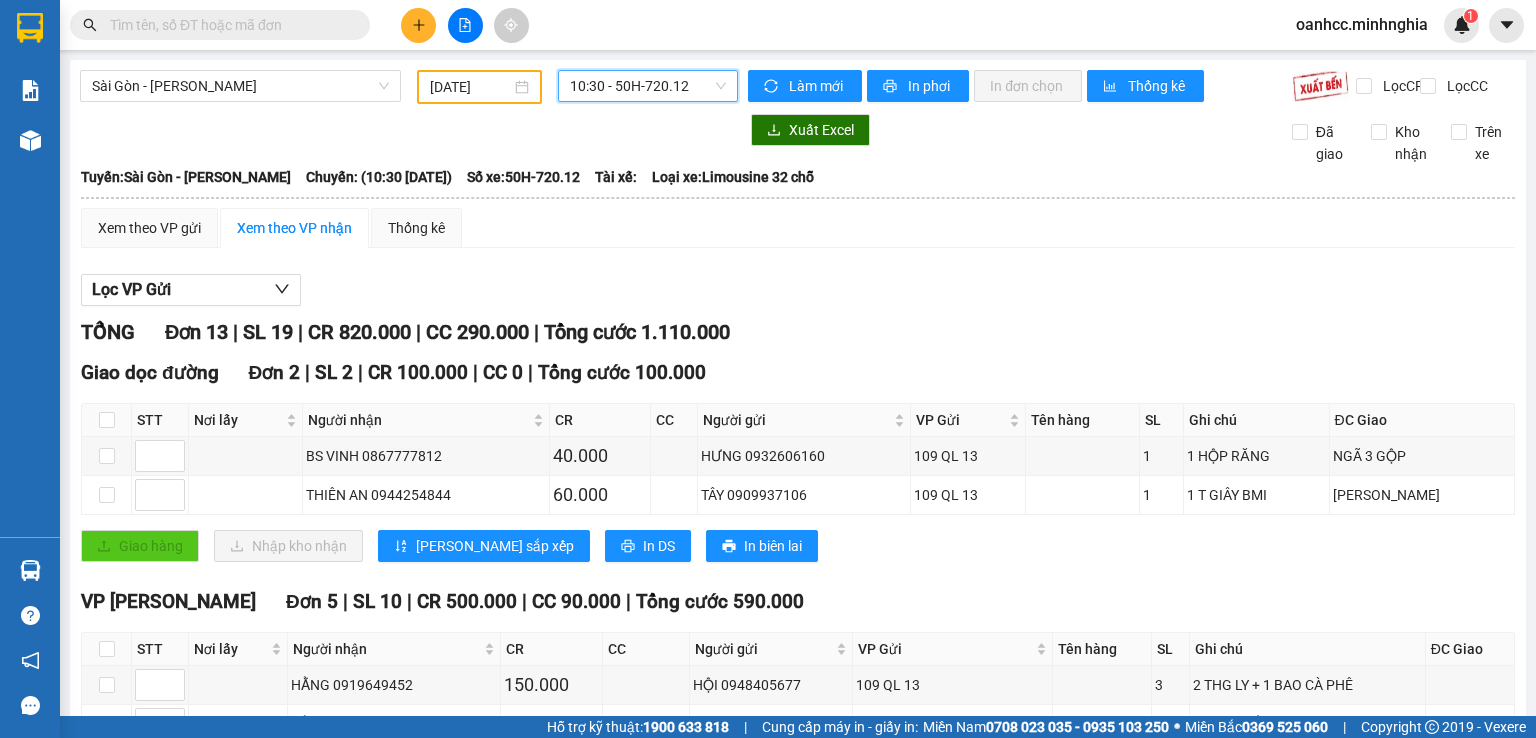click on "10:30     - 50H-720.12" at bounding box center [648, 86] 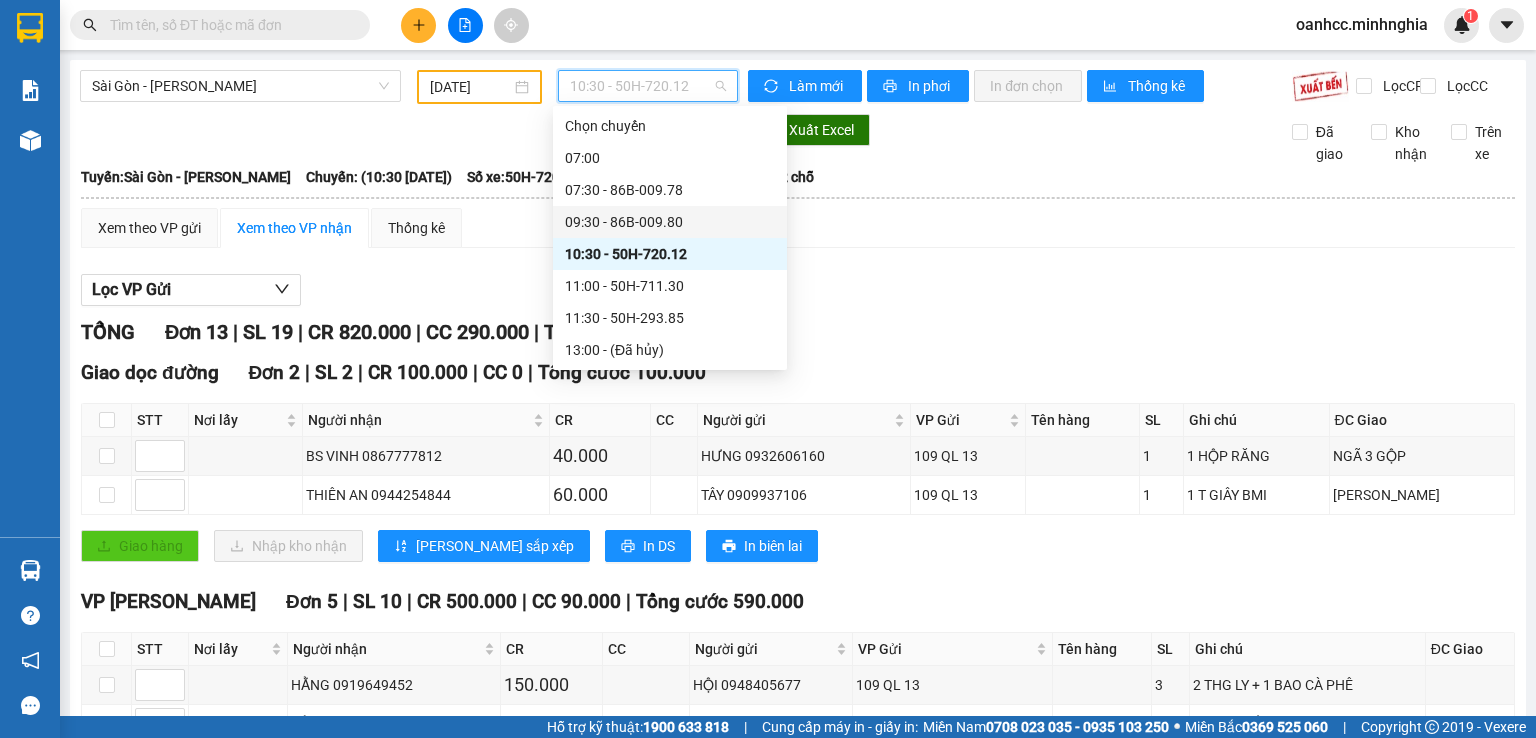 click on "09:30     - 86B-009.80" at bounding box center [670, 222] 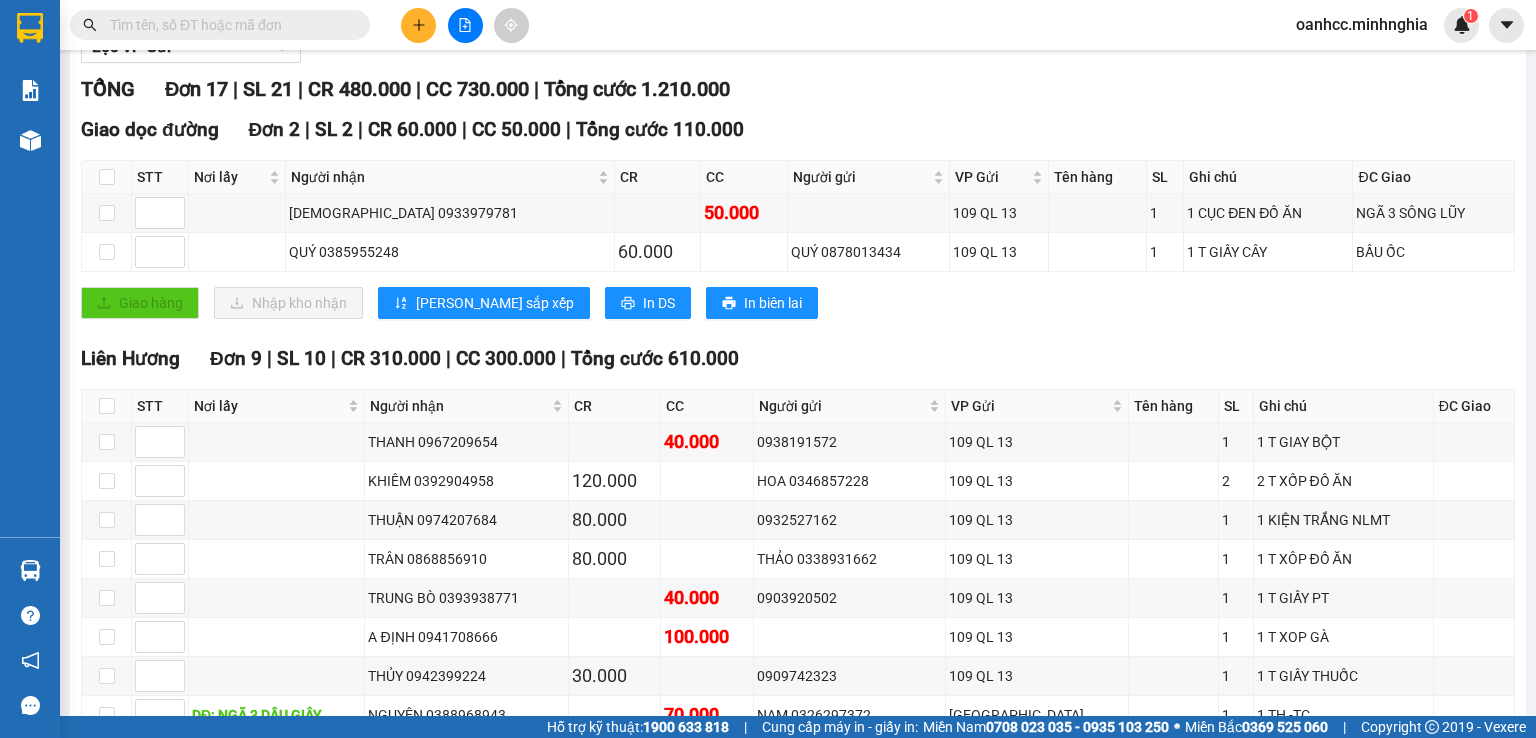scroll, scrollTop: 0, scrollLeft: 0, axis: both 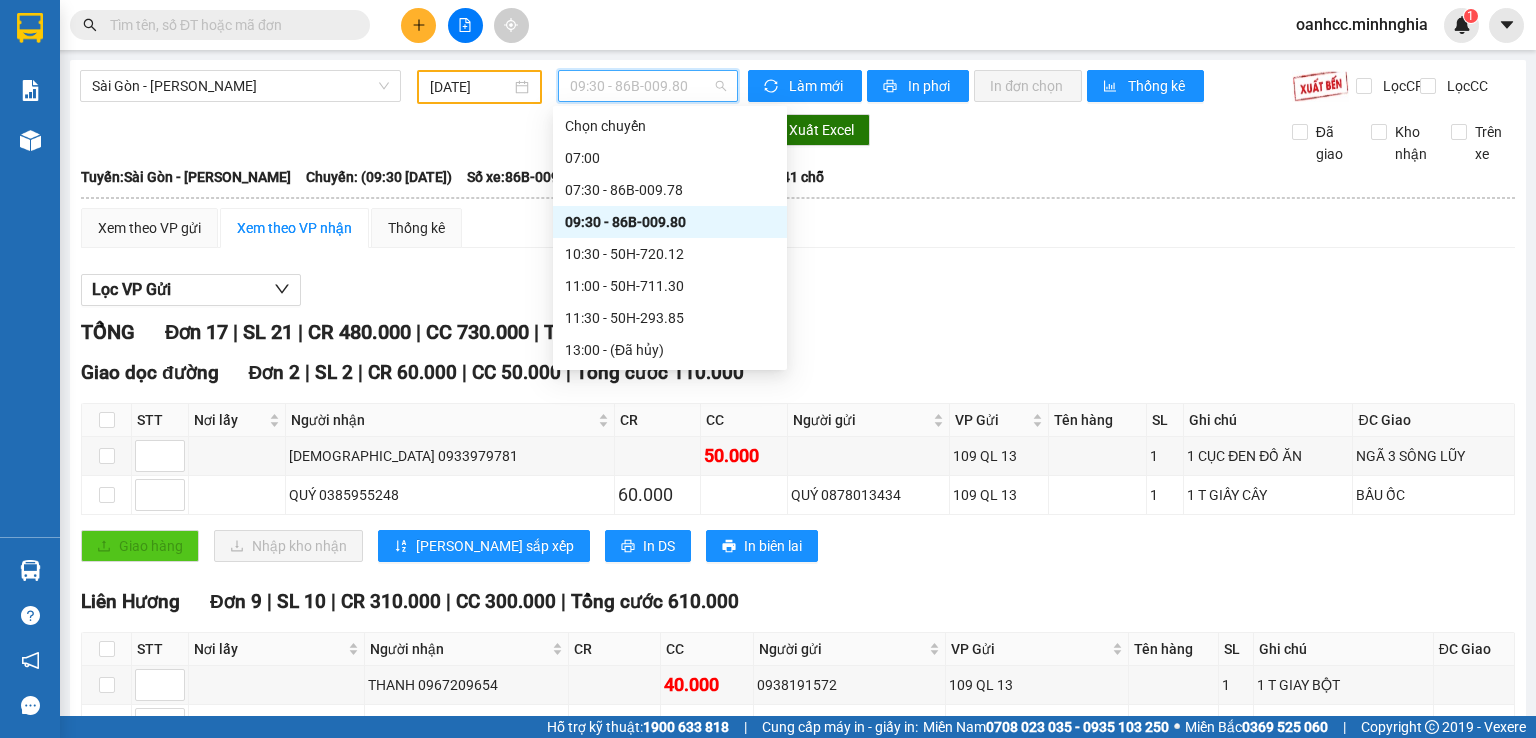 click on "09:30     - 86B-009.80" at bounding box center [648, 86] 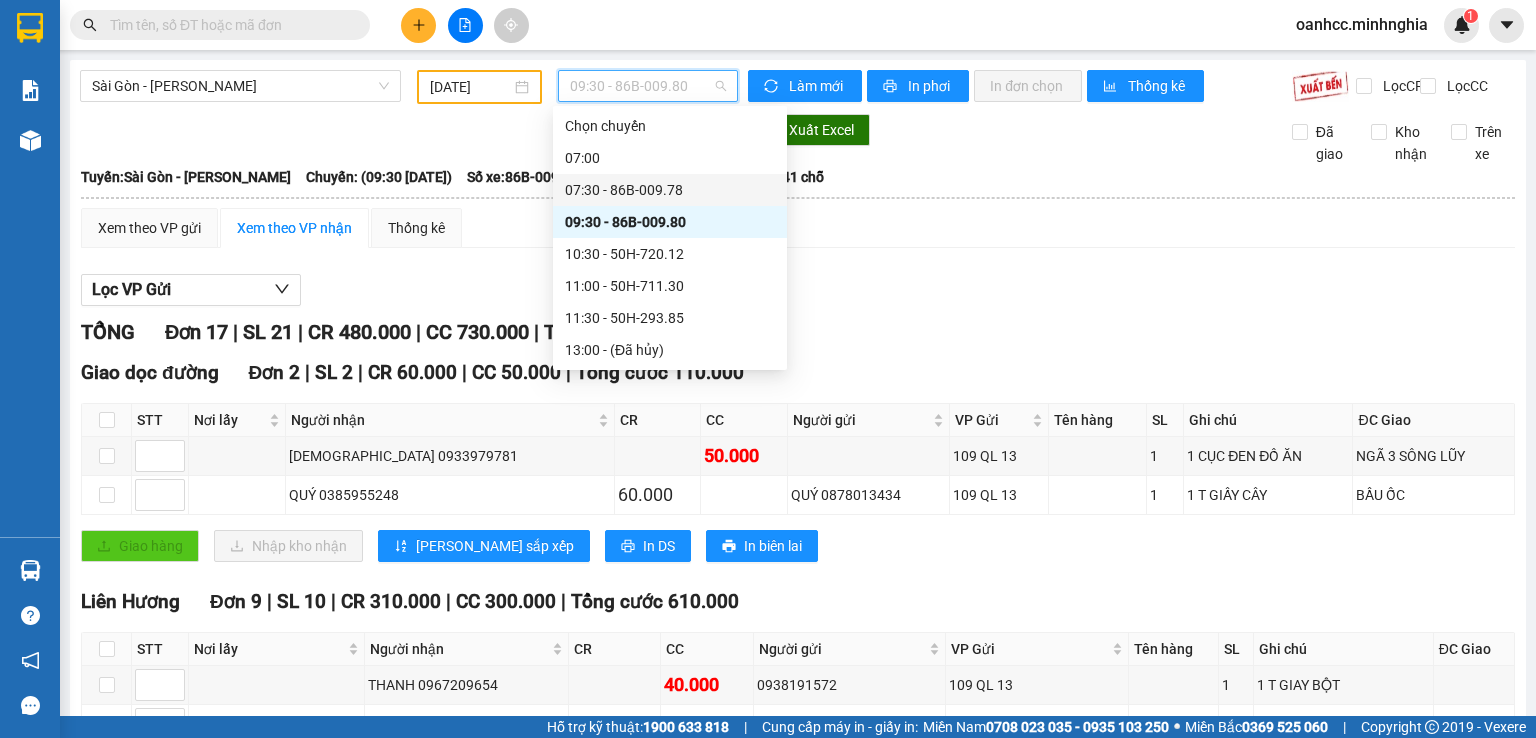 click on "07:30     - 86B-009.78" at bounding box center (670, 190) 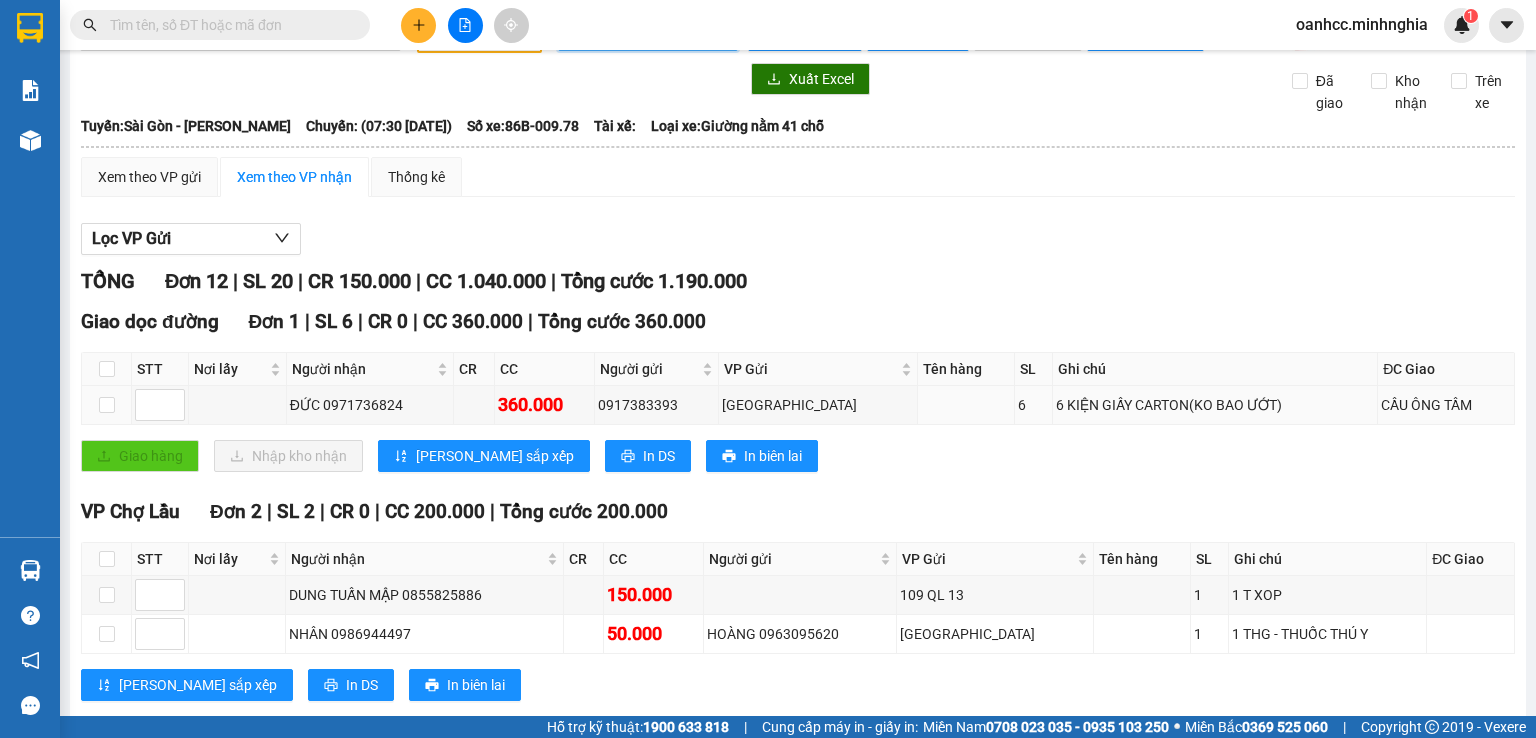 scroll, scrollTop: 0, scrollLeft: 0, axis: both 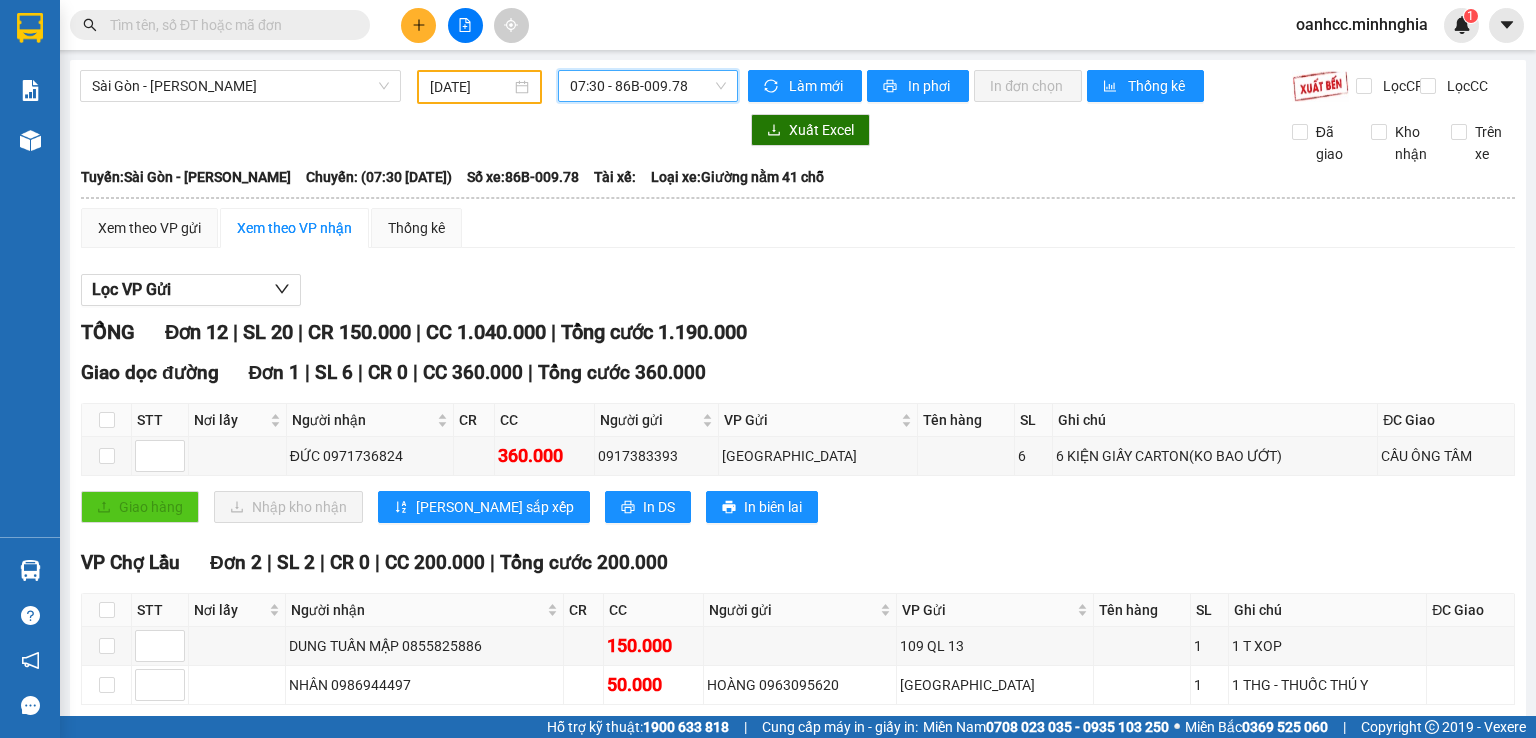 click on "[DATE]" at bounding box center (470, 87) 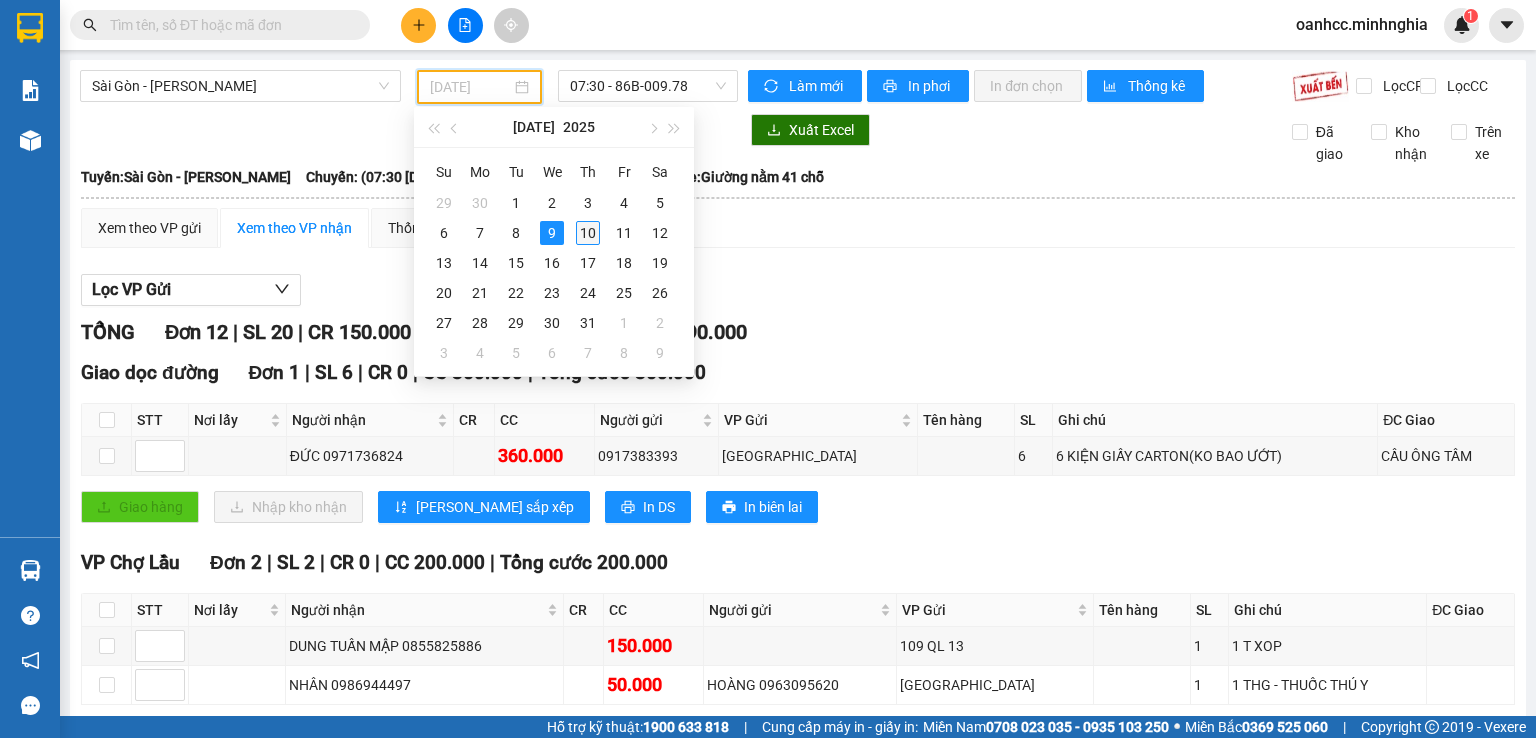 click on "10" at bounding box center [588, 233] 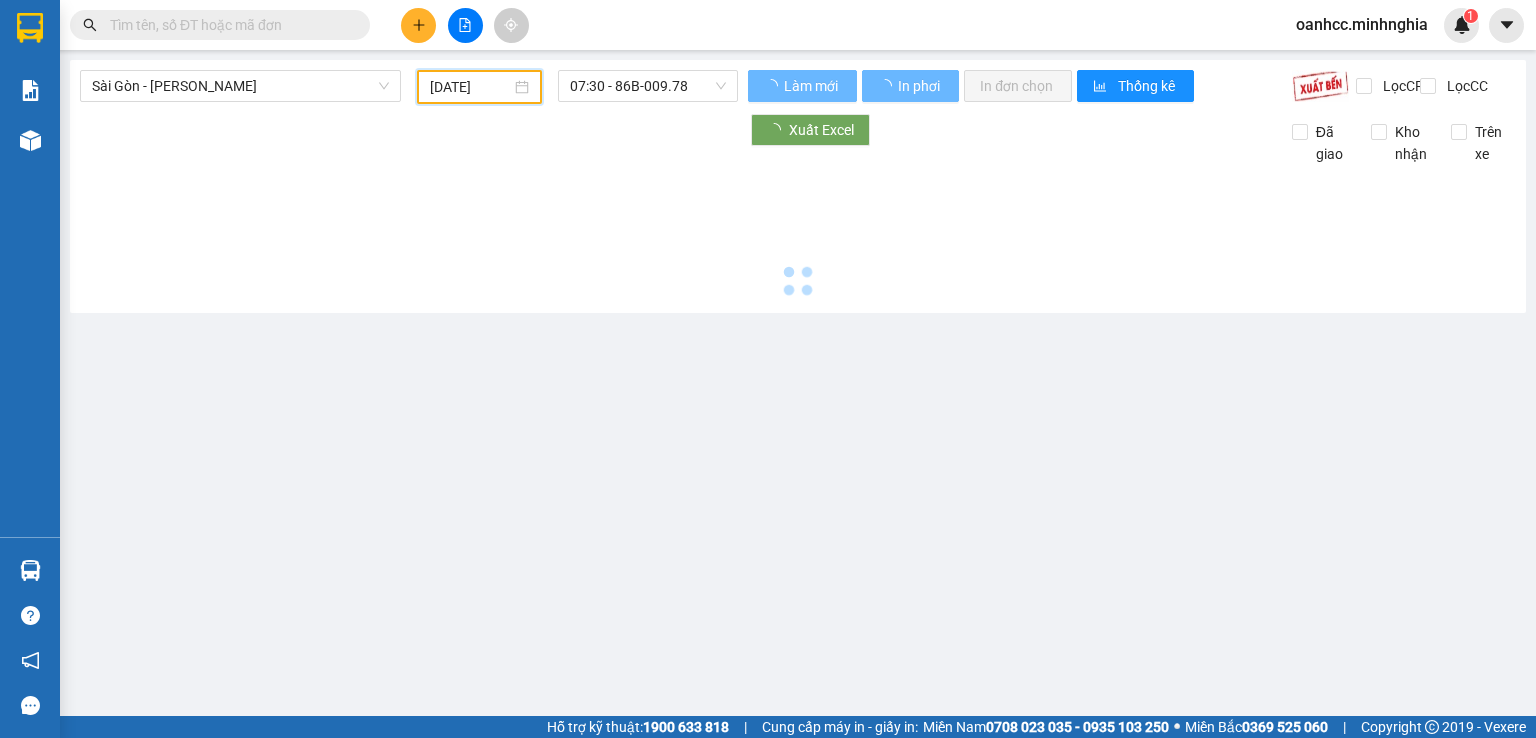 type on "[DATE]" 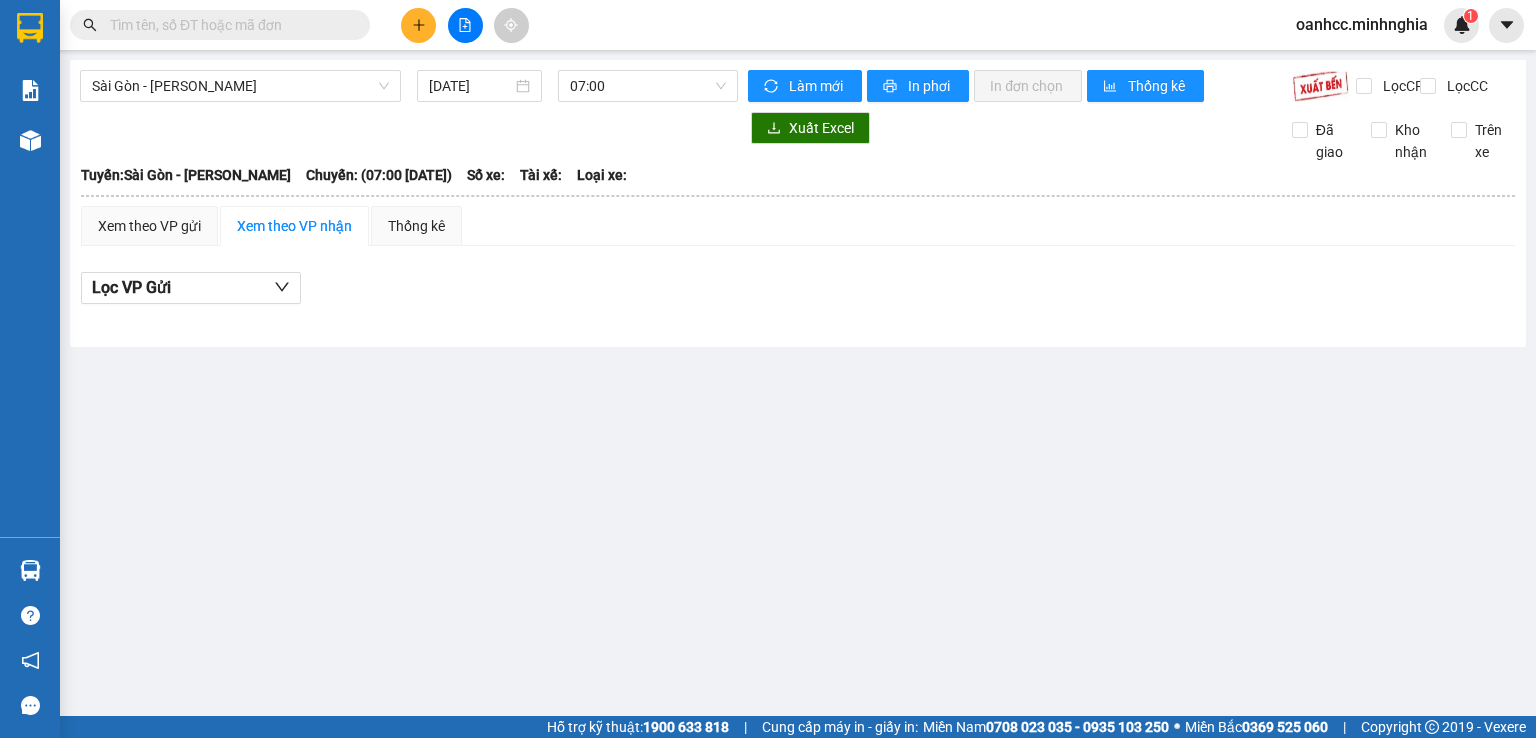 click on "[GEOGRAPHIC_DATA] - Phan Rí [DATE] 07:00     Làm mới In phơi In đơn chọn Thống kê Lọc  CR Lọc  CC Xuất Excel Đã giao Kho nhận Trên xe [GEOGRAPHIC_DATA]   02523854854   01 Đinh Tiên Hoàng PHƠI HÀNG 16:17 [DATE] [GEOGRAPHIC_DATA]:  [GEOGRAPHIC_DATA] - [GEOGRAPHIC_DATA]:   (07:00 [DATE]) Số xe:  Tài xế:  Loại xe:  [GEOGRAPHIC_DATA]:  [GEOGRAPHIC_DATA] - [GEOGRAPHIC_DATA] Chuyến:   (07:00 [DATE]) Số xe:  Tài xế:  Loại xe:  Xem theo VP gửi Xem theo VP nhận Thống kê Lọc VP Gửi Cước rồi :   0  VNĐ Chưa cước :   0  VNĐ Thu hộ:  0  VNĐ Minh Nghĩa   02523854854   01 Đinh Tiên Hoàng PHƠI HÀNG Nhận hàng Chí Công  -  16:17 [DATE] Tuyến:  [GEOGRAPHIC_DATA] - [PERSON_NAME]:   (07:00 [DATE]) Số xe:  Tài xế:  Loại xe:  STT Nơi lấy Người nhận CR CC Người gửi VP Gửi Tên hàng SL Ghi chú ĐC Giao Ký nhận Cước rồi :   0  VNĐ Chưa cước :   0  VNĐ Thu hộ:  0  VNĐ VP Gửi (Ký & ghi rõ họ tên) Tài xế (Ký & ghi rõ họ tên)" at bounding box center (798, 203) 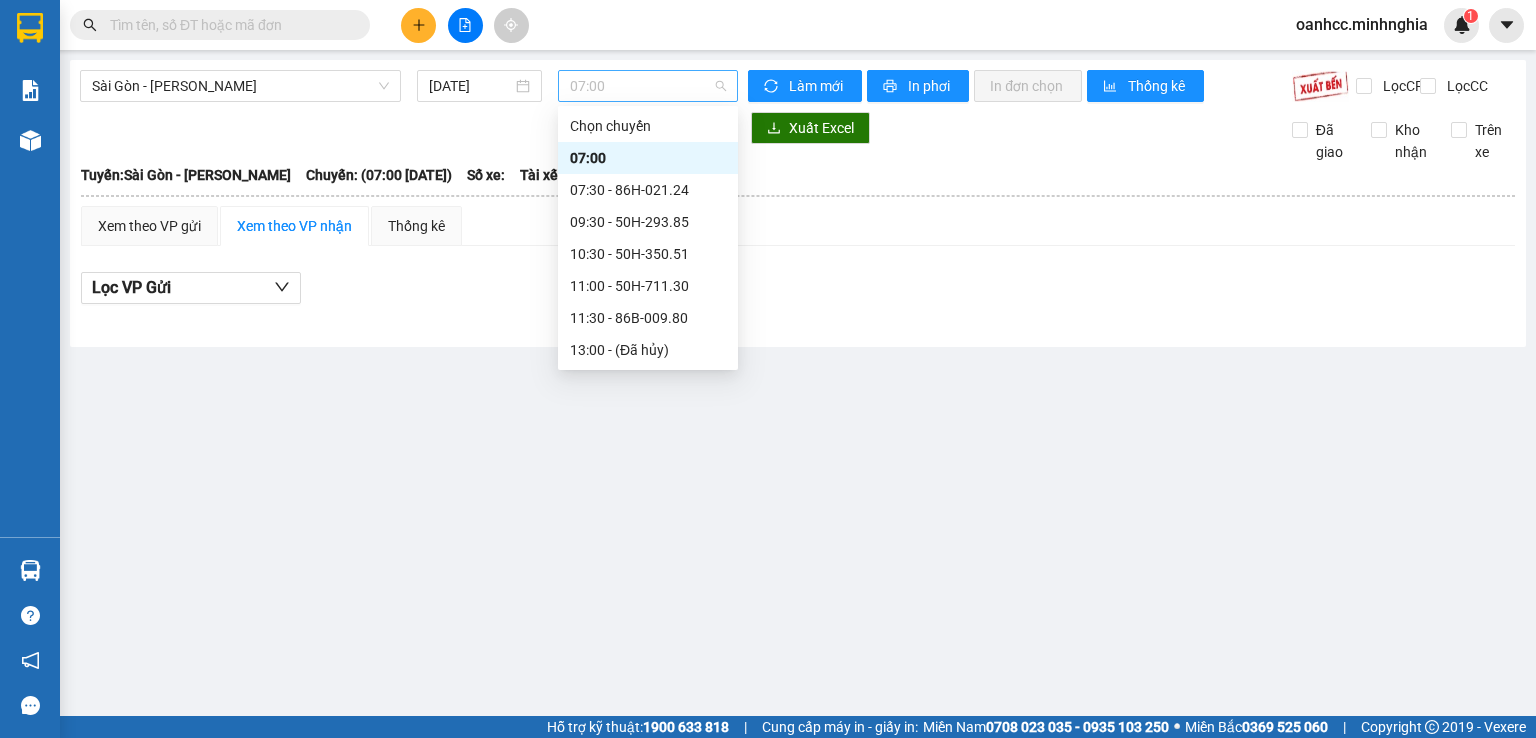 click on "07:00" at bounding box center (648, 86) 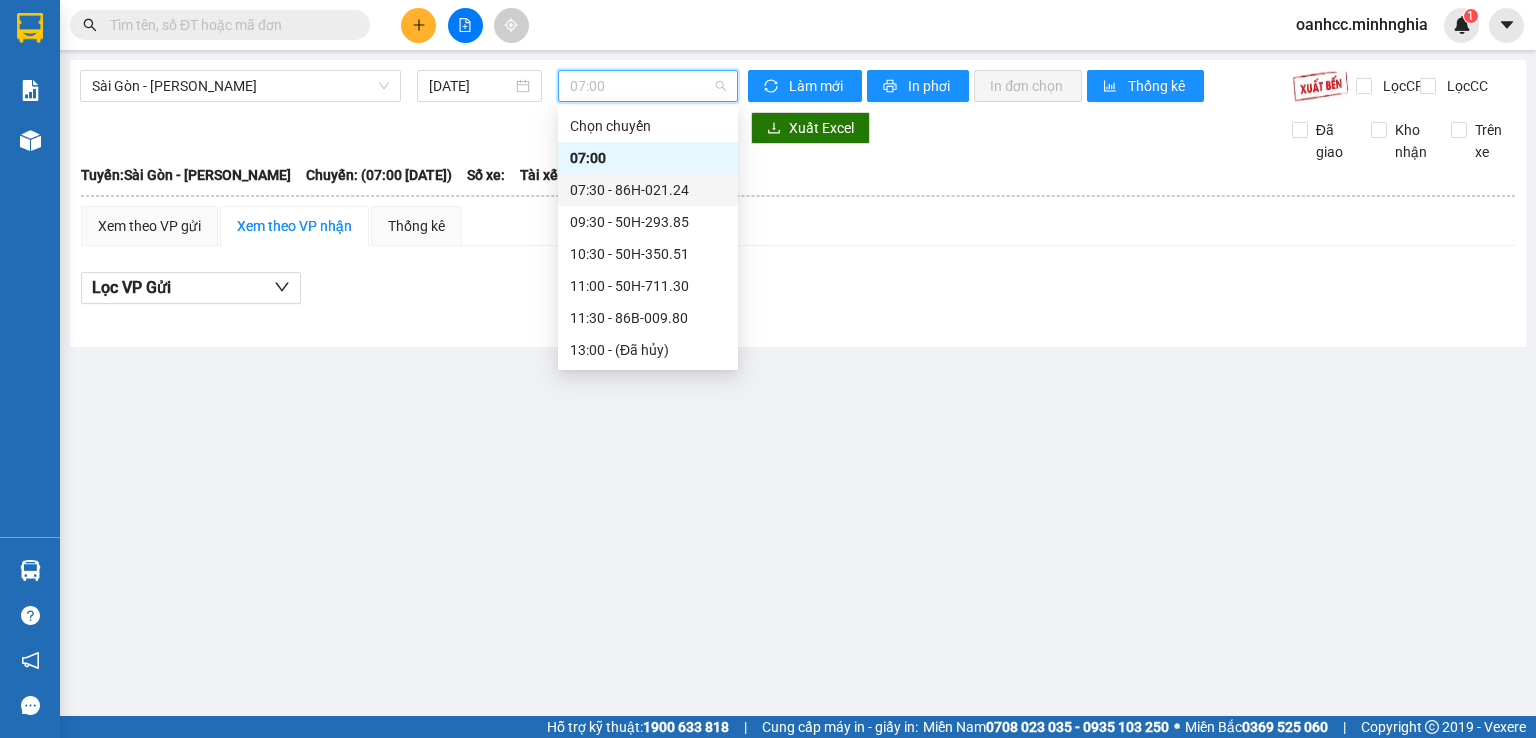 click on "07:30     - 86H-021.24" at bounding box center (648, 190) 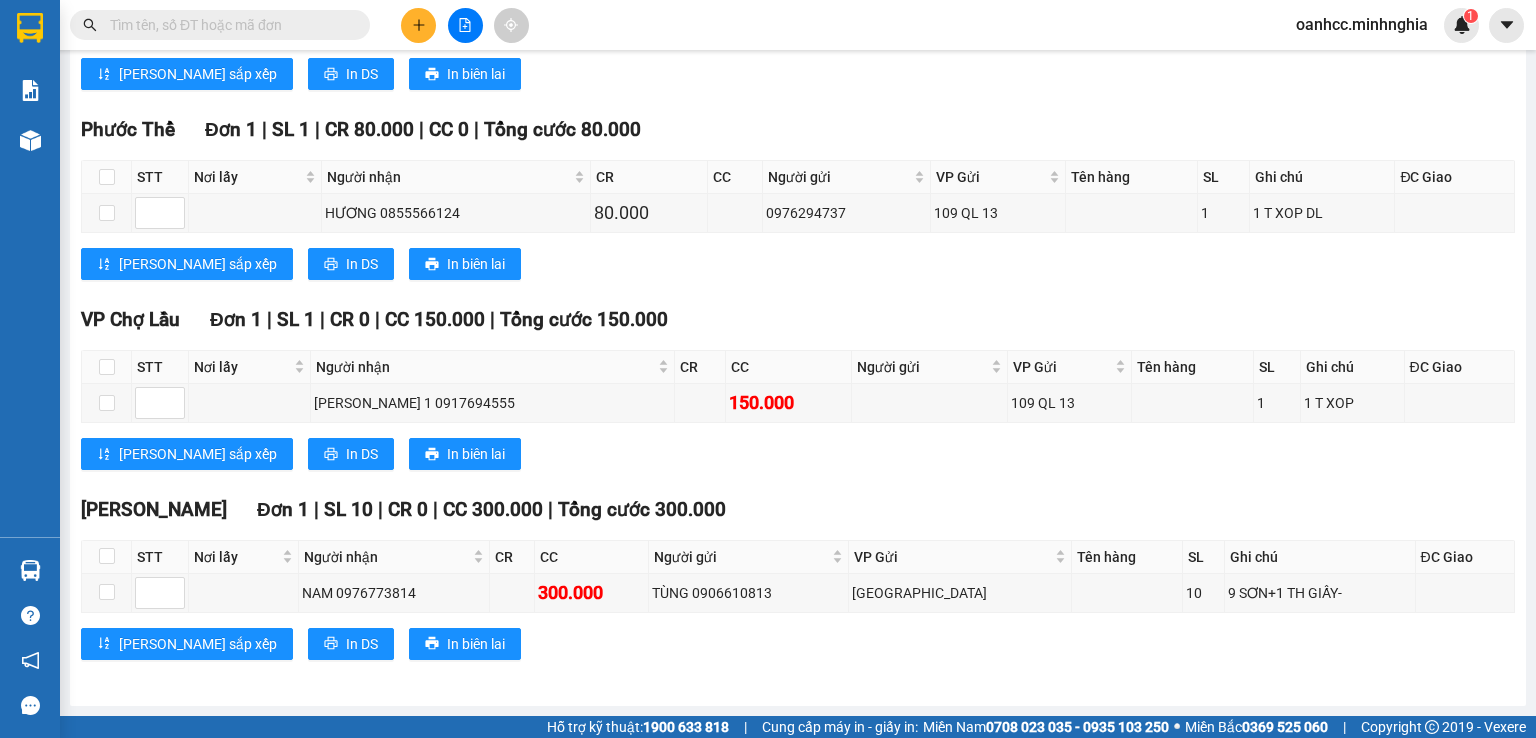 scroll, scrollTop: 0, scrollLeft: 0, axis: both 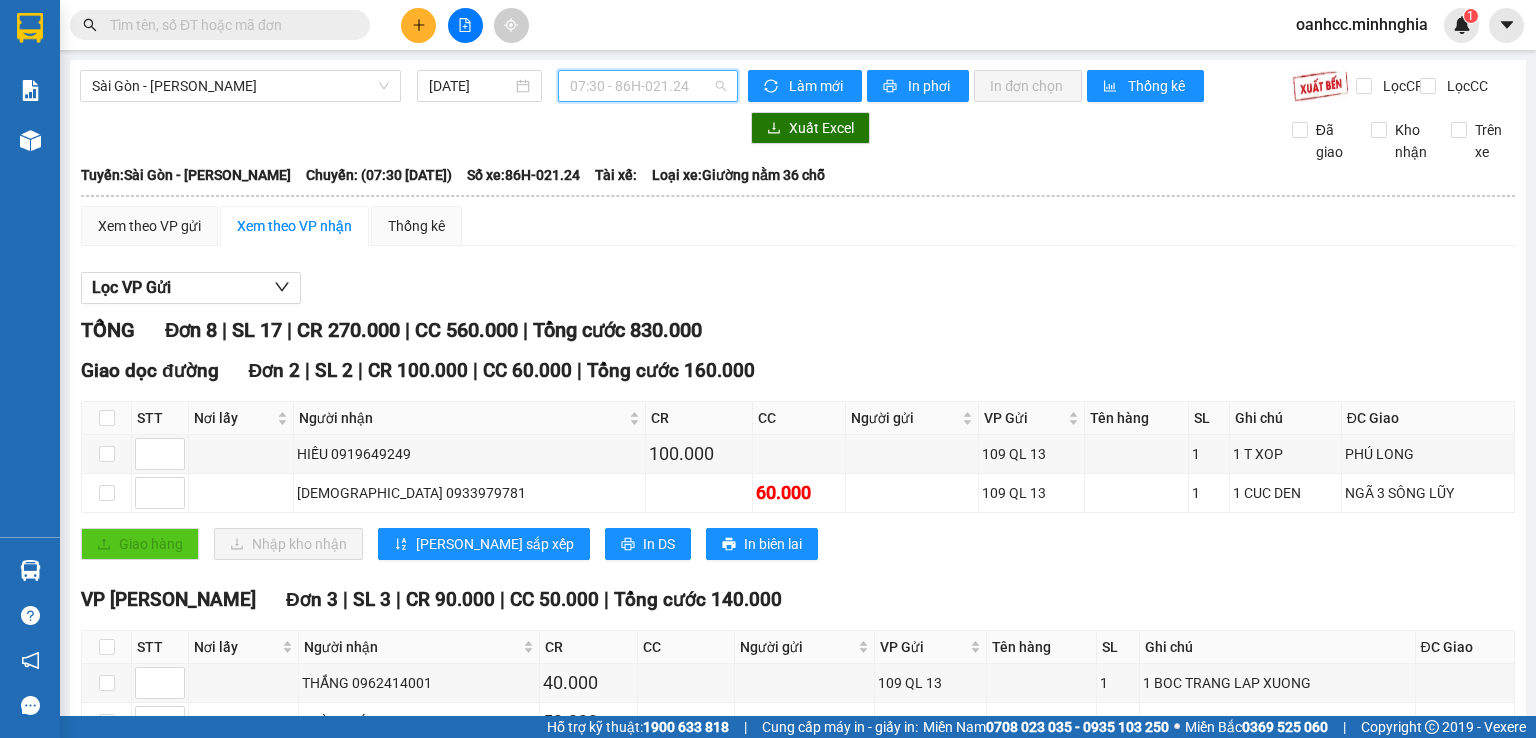 click on "07:30     - 86H-021.24" at bounding box center [648, 86] 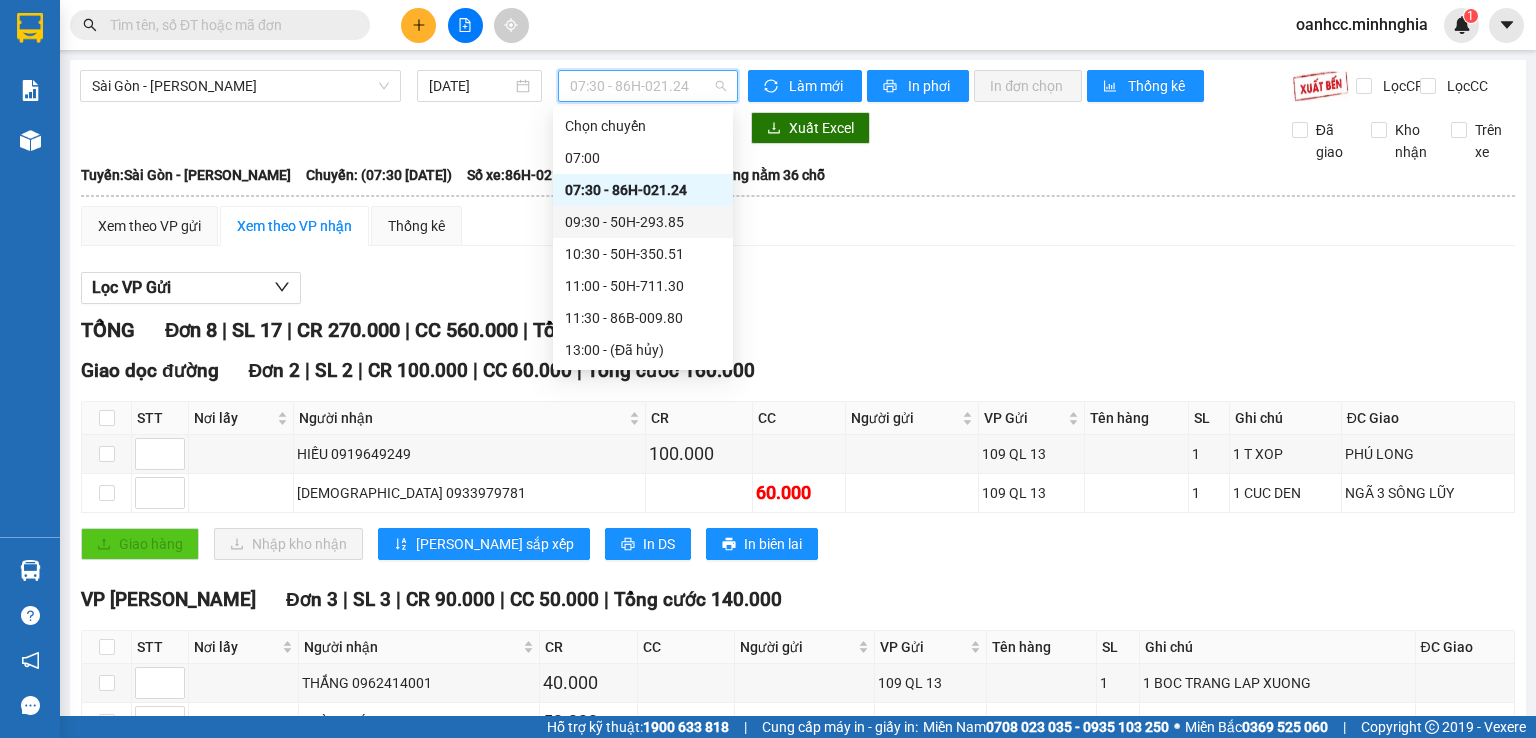 click on "09:30     - 50H-293.85" at bounding box center (643, 222) 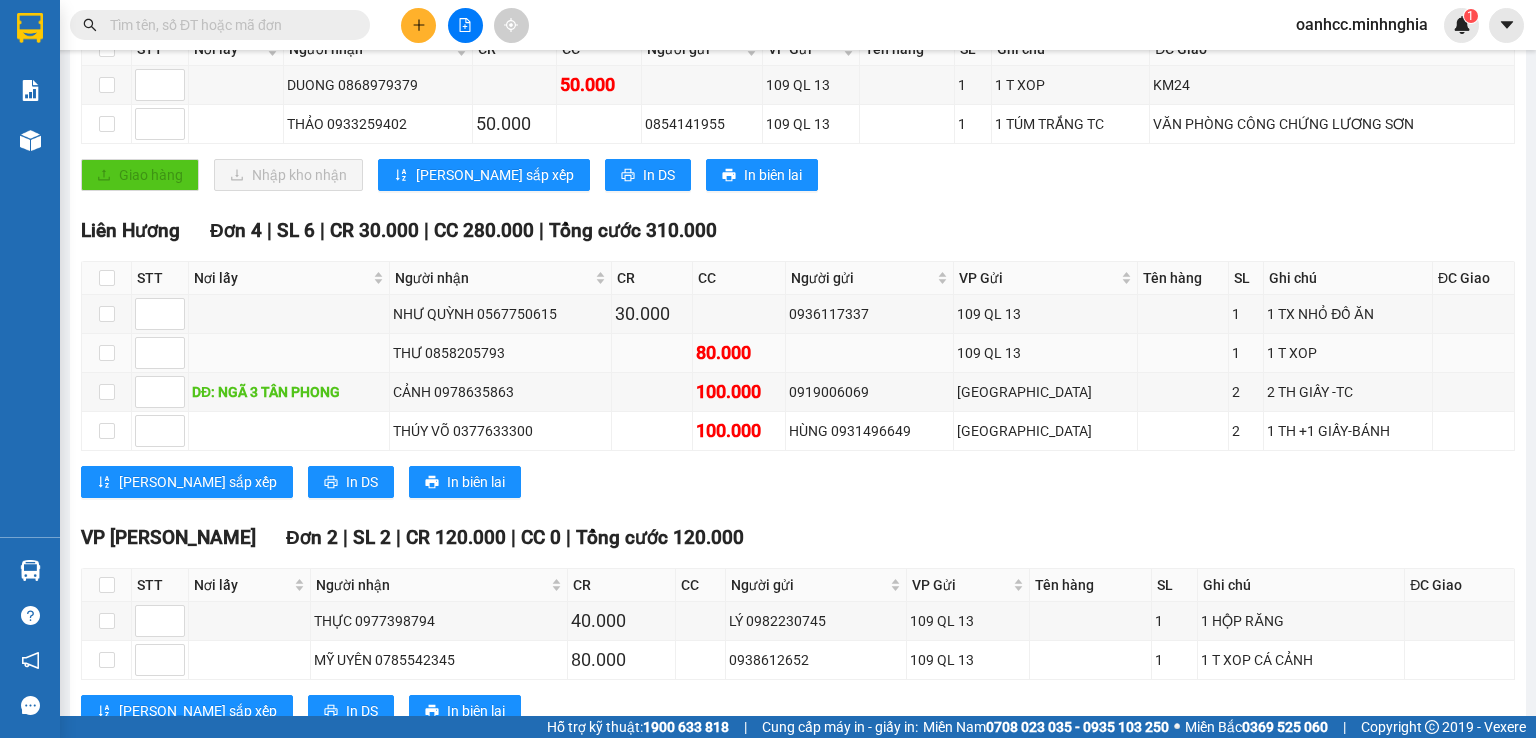 scroll, scrollTop: 0, scrollLeft: 0, axis: both 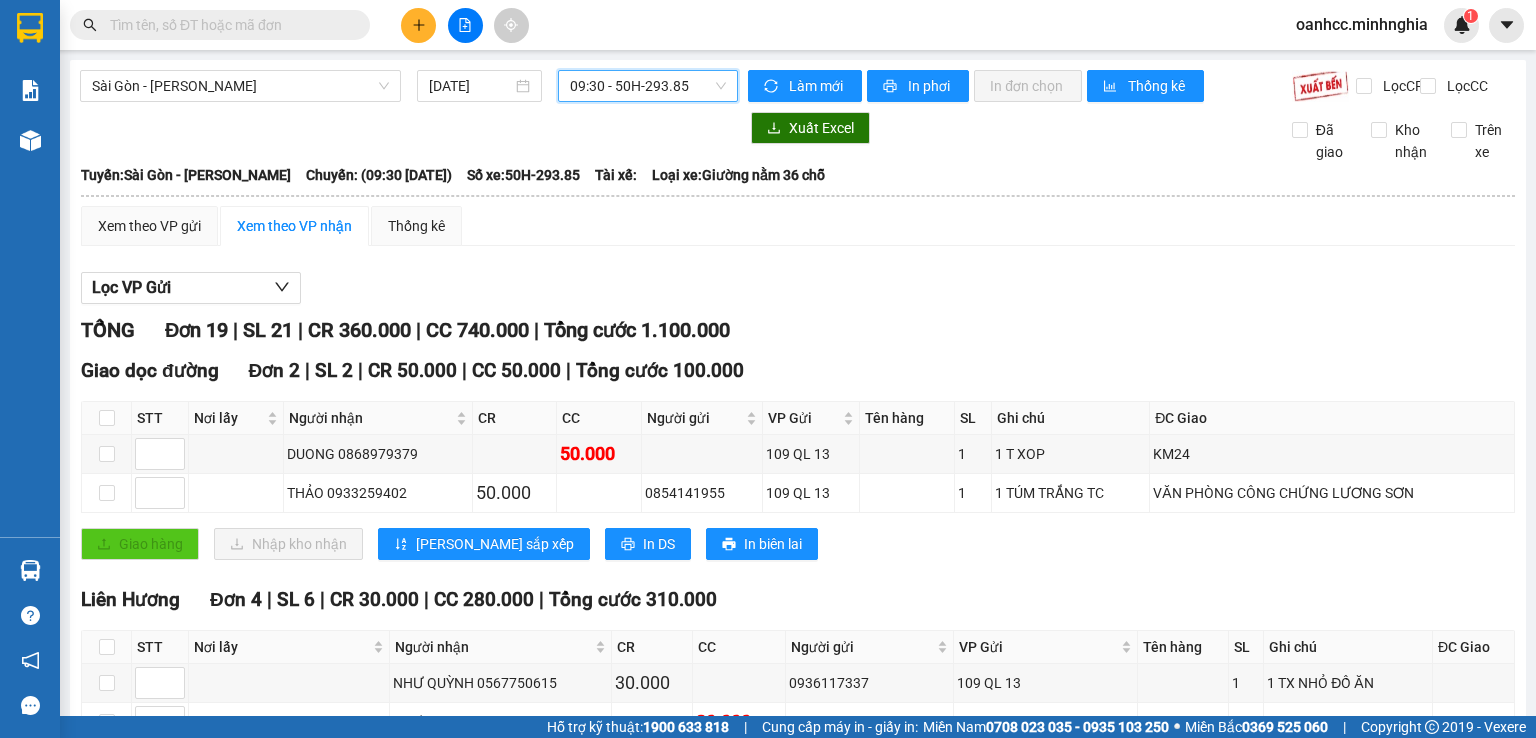 click on "Sài Gòn - Phan Rí [DATE] 09:30 09:30     - 50H-293.85" at bounding box center (409, 86) 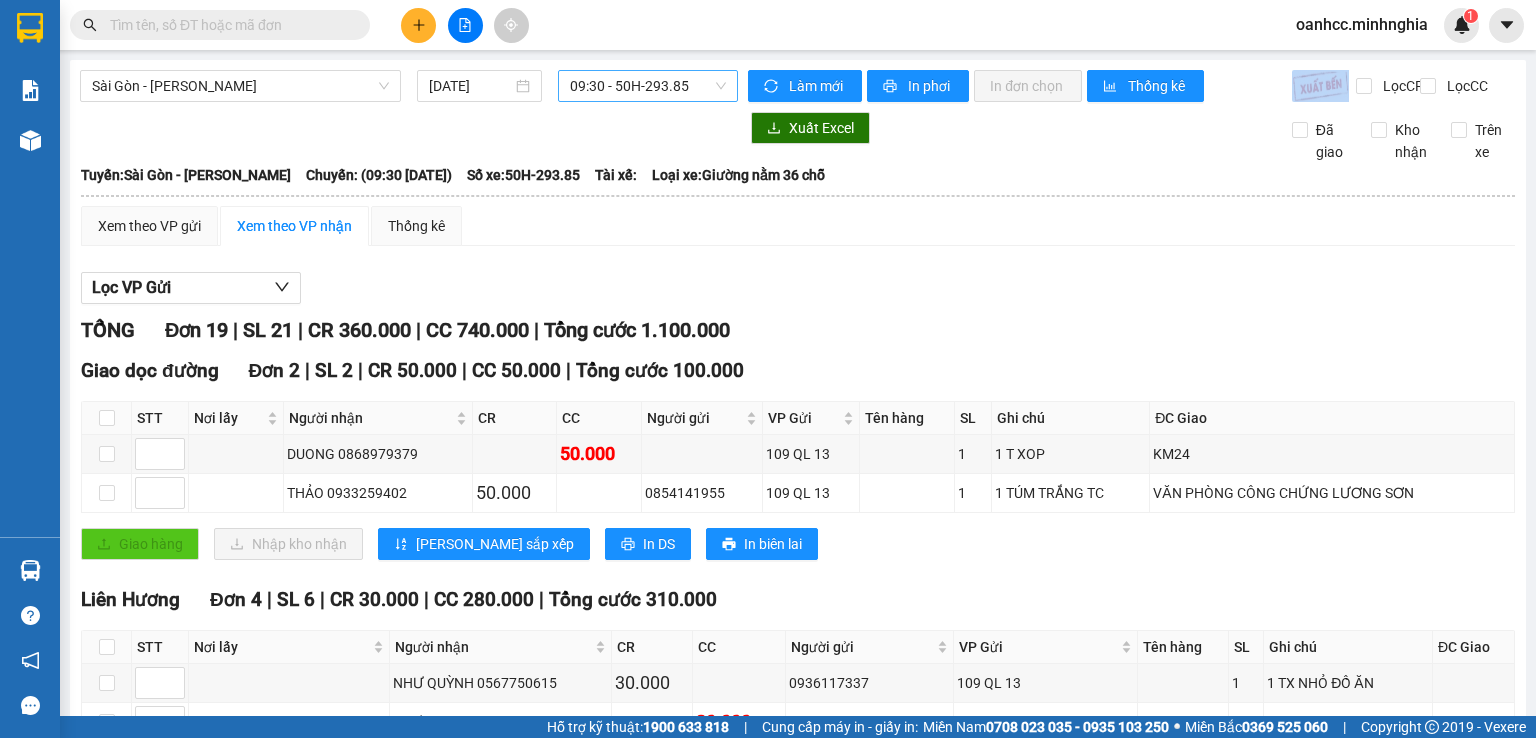 click on "09:30     - 50H-293.85" at bounding box center (648, 86) 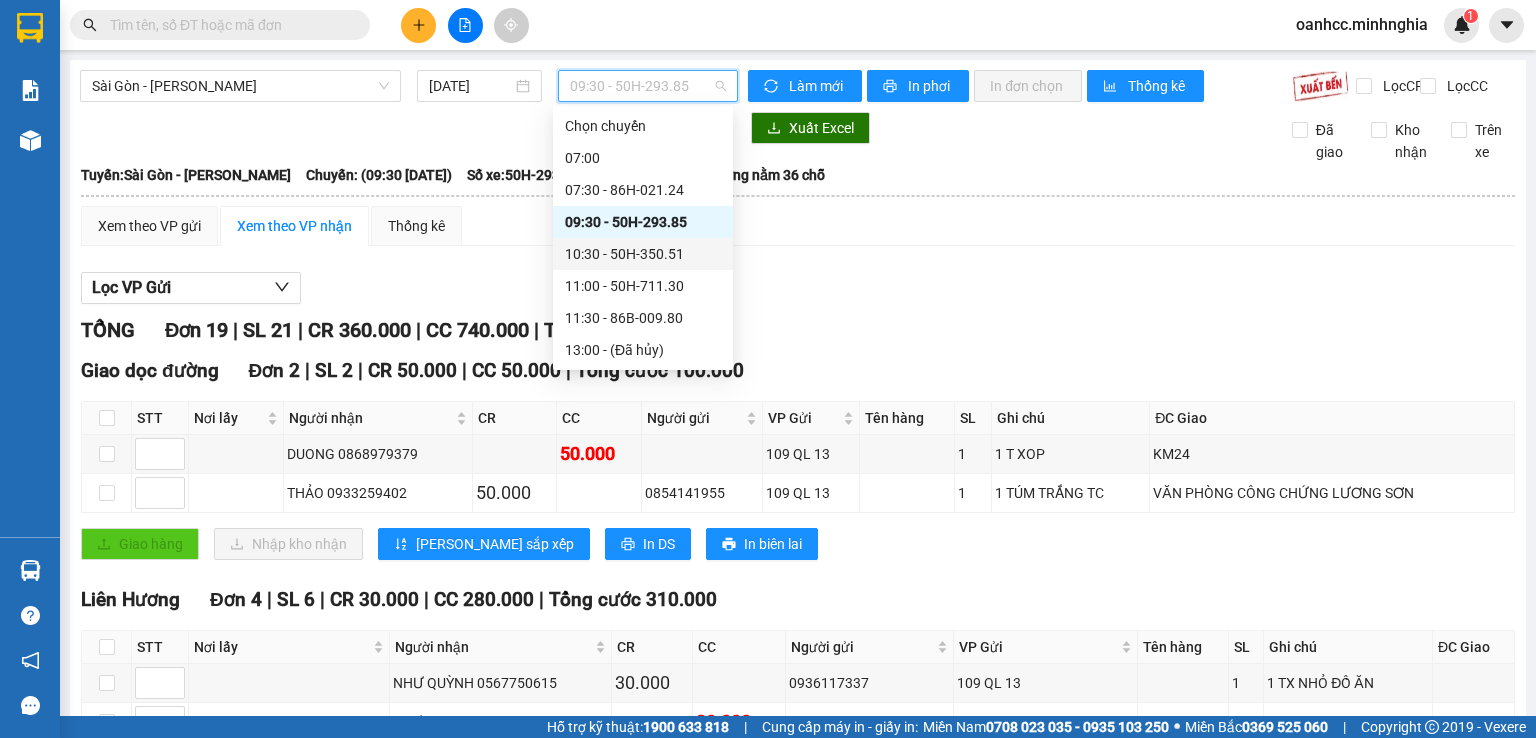 click on "10:30     - 50H-350.51" at bounding box center (643, 254) 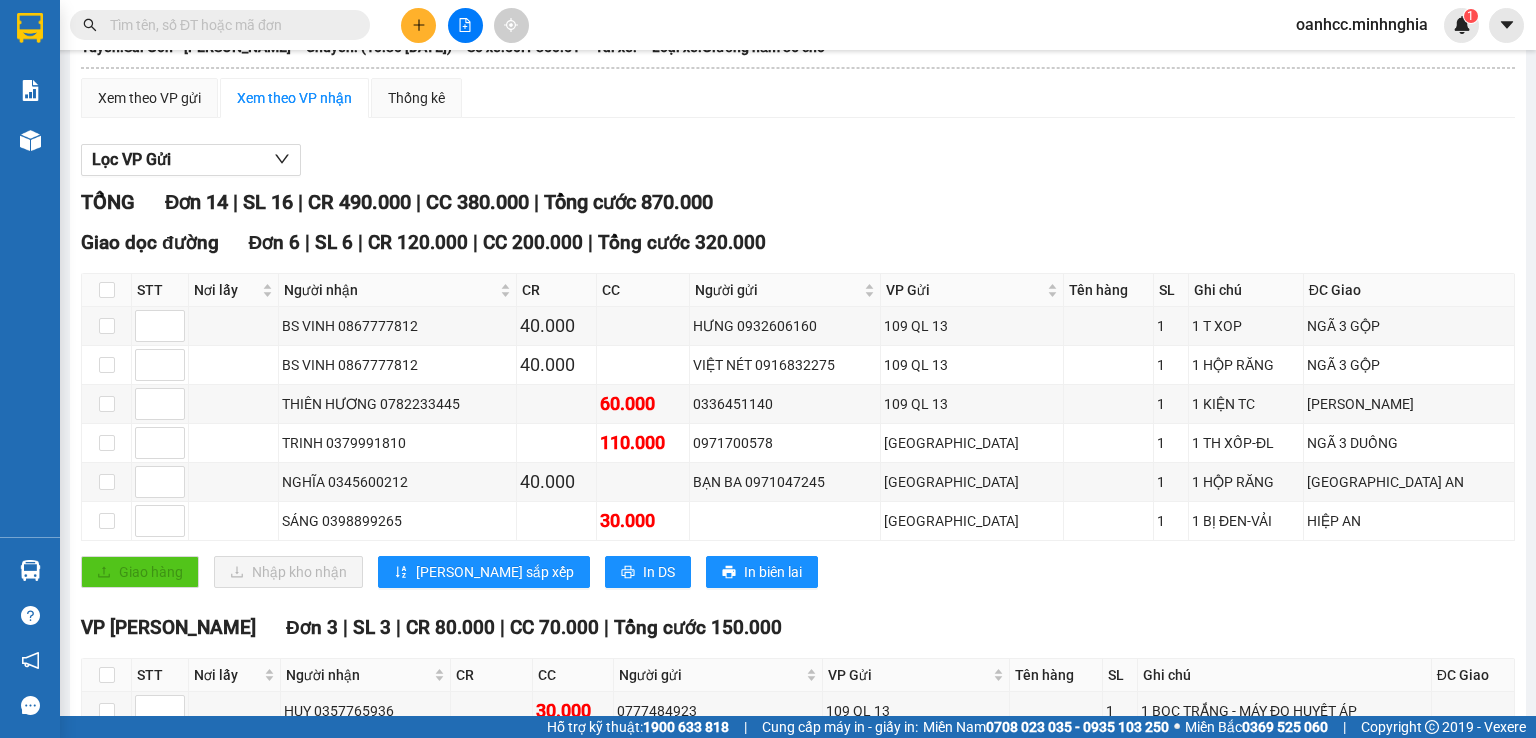 scroll, scrollTop: 0, scrollLeft: 0, axis: both 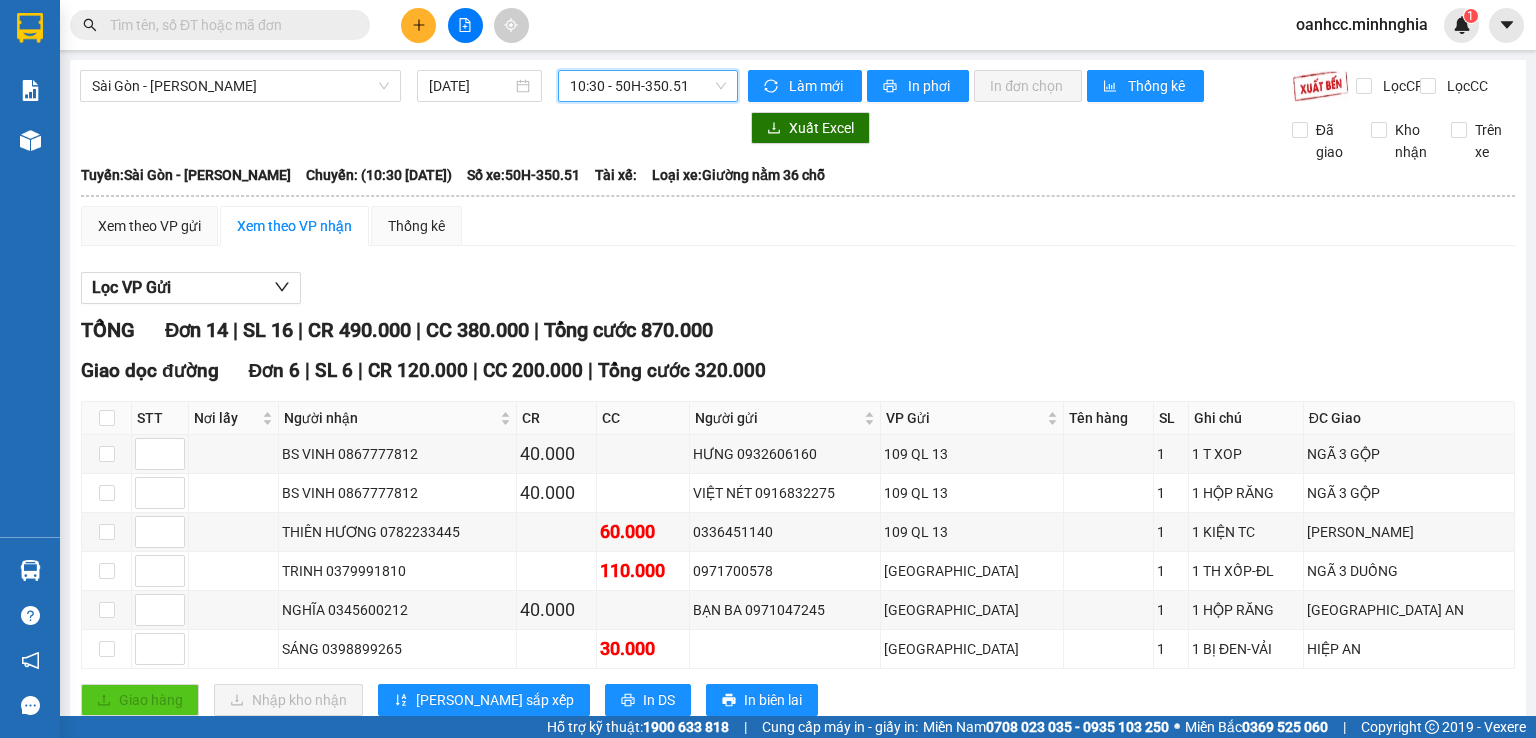 click on "10:30     - 50H-350.51" at bounding box center [648, 86] 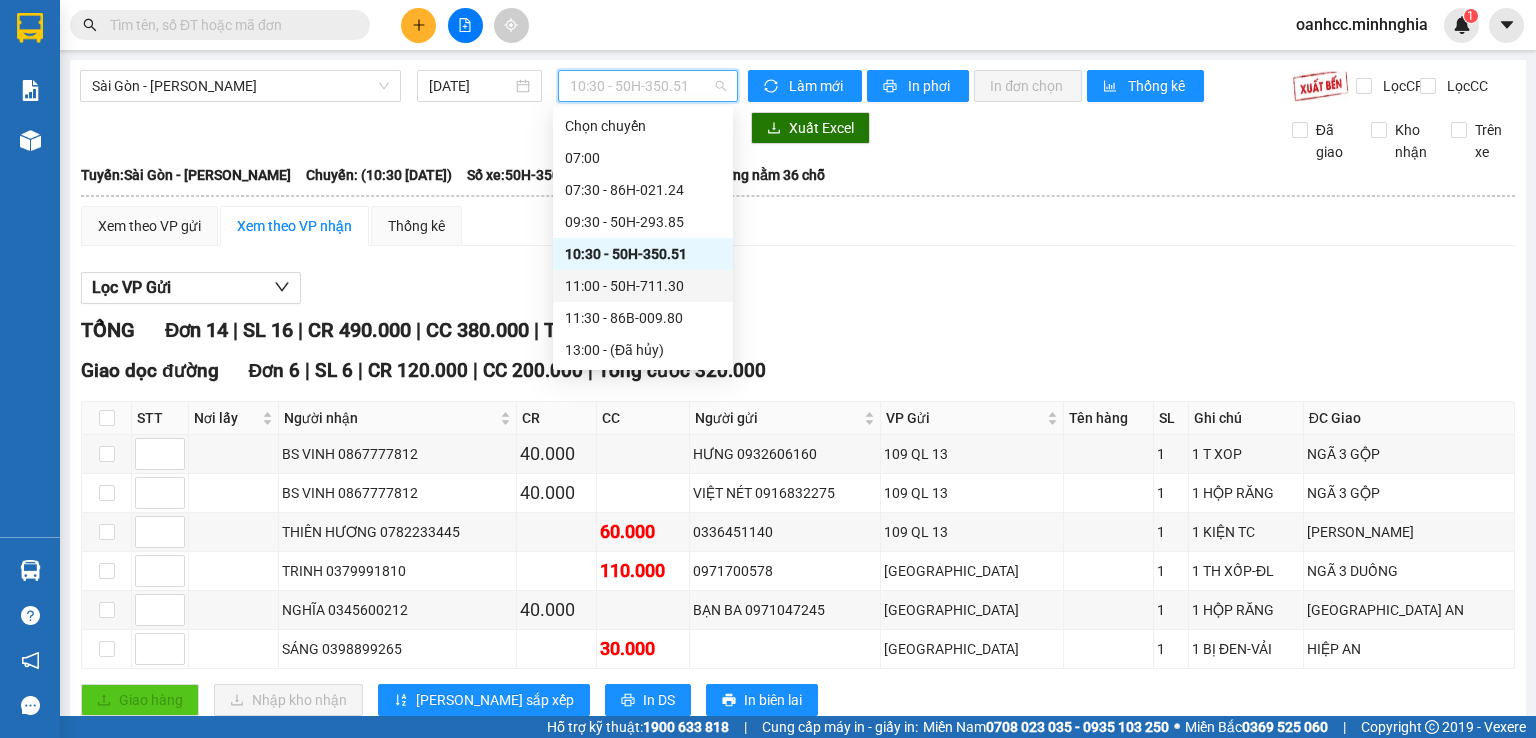 click on "11:00     - 50H-711.30" at bounding box center (643, 286) 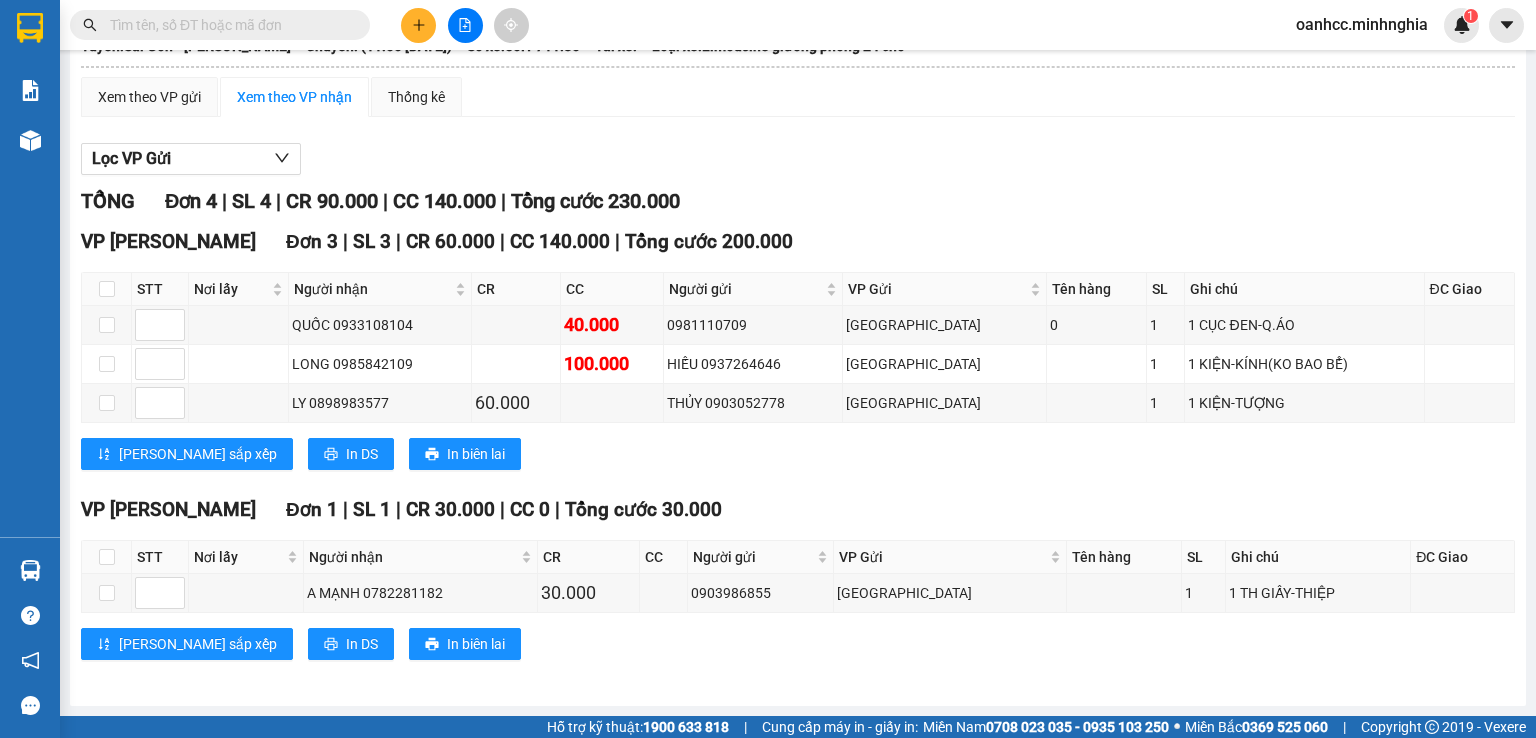 scroll, scrollTop: 0, scrollLeft: 0, axis: both 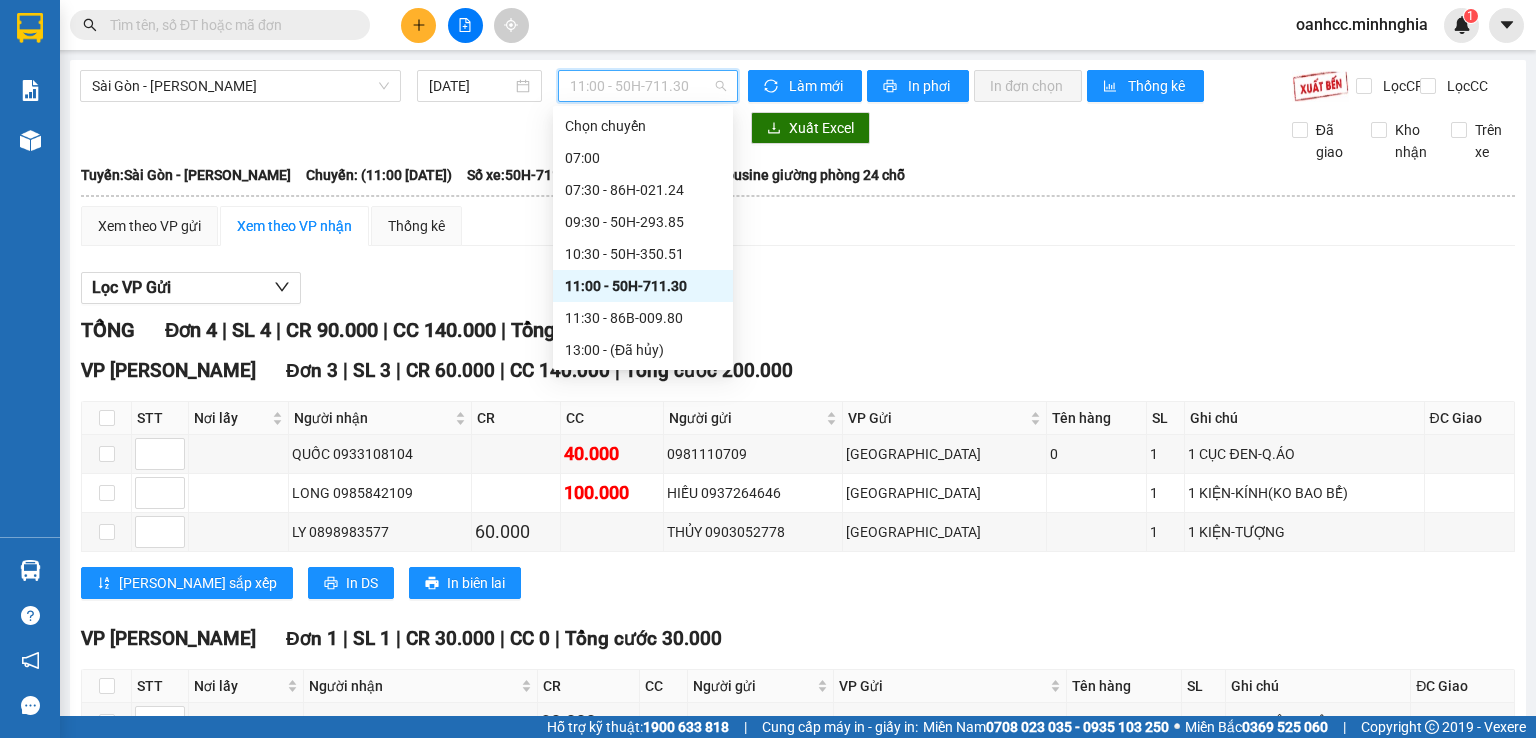 click on "11:00     - 50H-711.30" at bounding box center (648, 86) 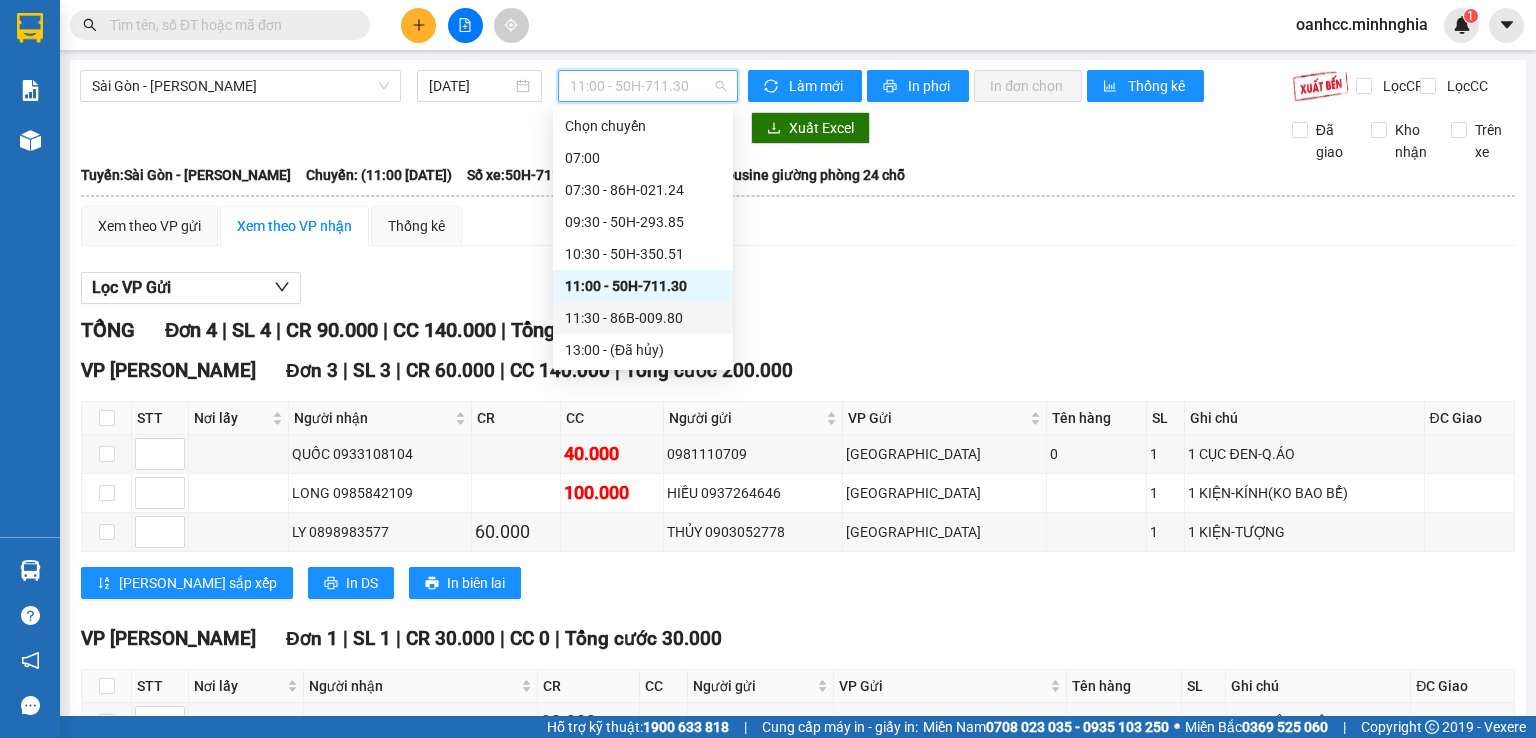 click on "11:30     - 86B-009.80" at bounding box center [643, 318] 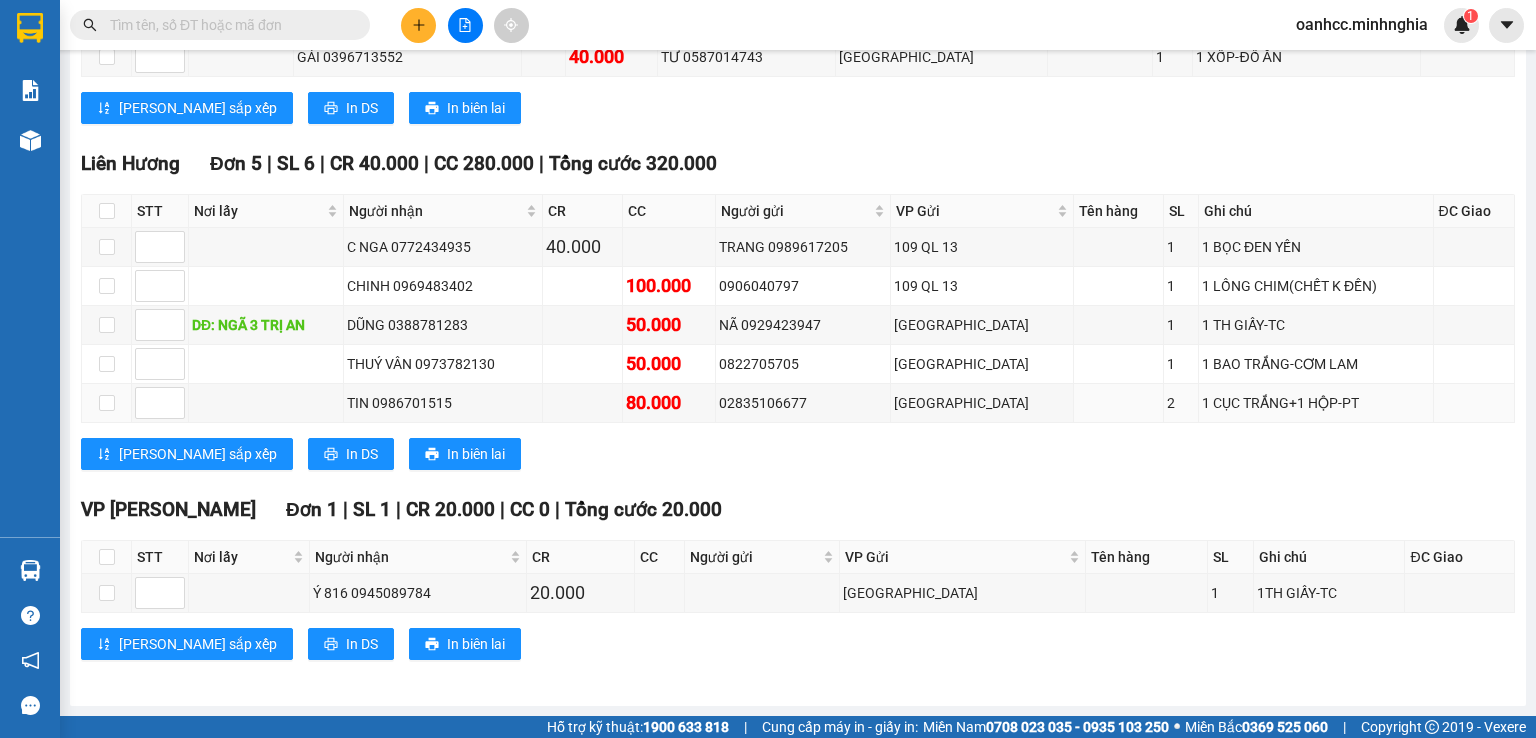 scroll, scrollTop: 0, scrollLeft: 0, axis: both 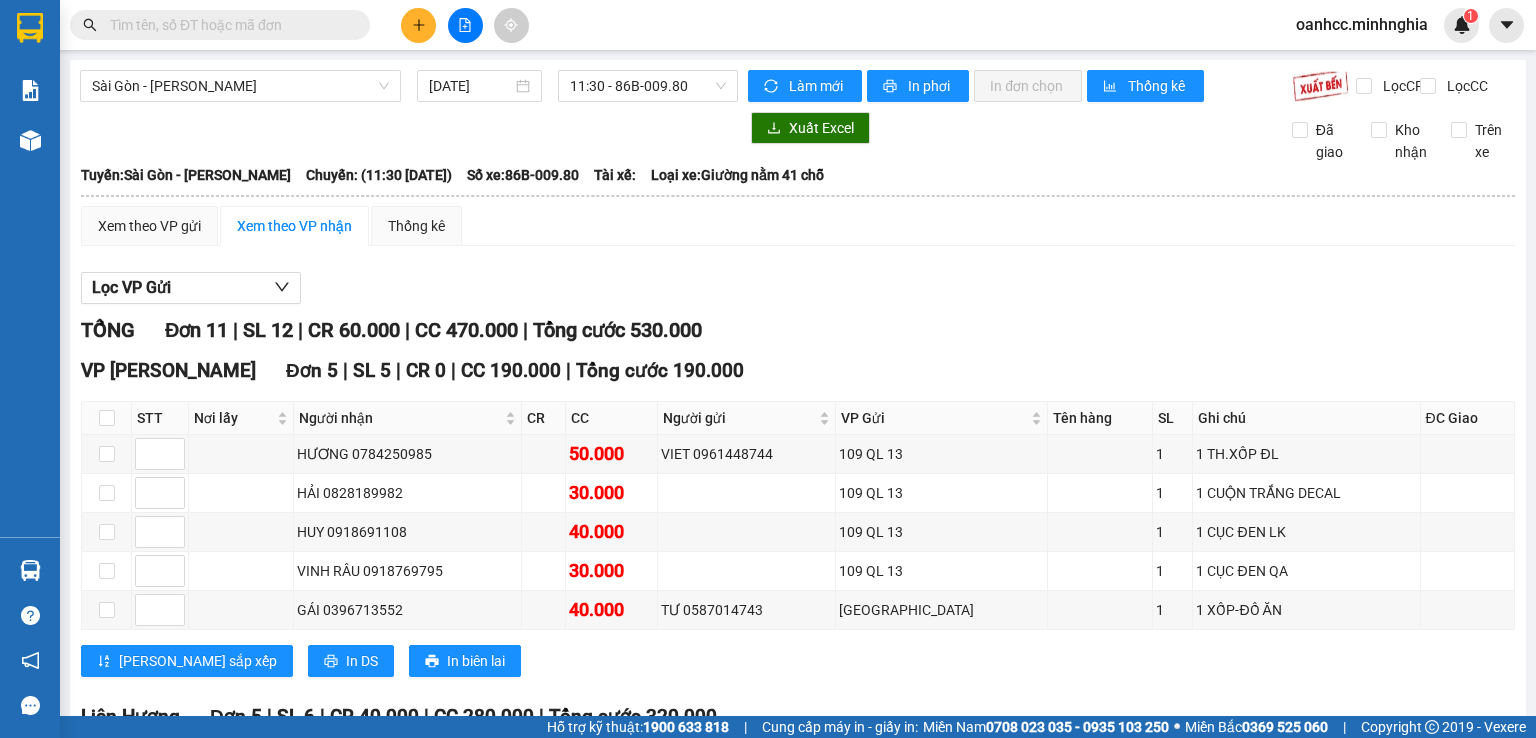 click on "Sài Gòn - Phan Rí [DATE] 11:30     - 86B-009.80" at bounding box center [409, 86] 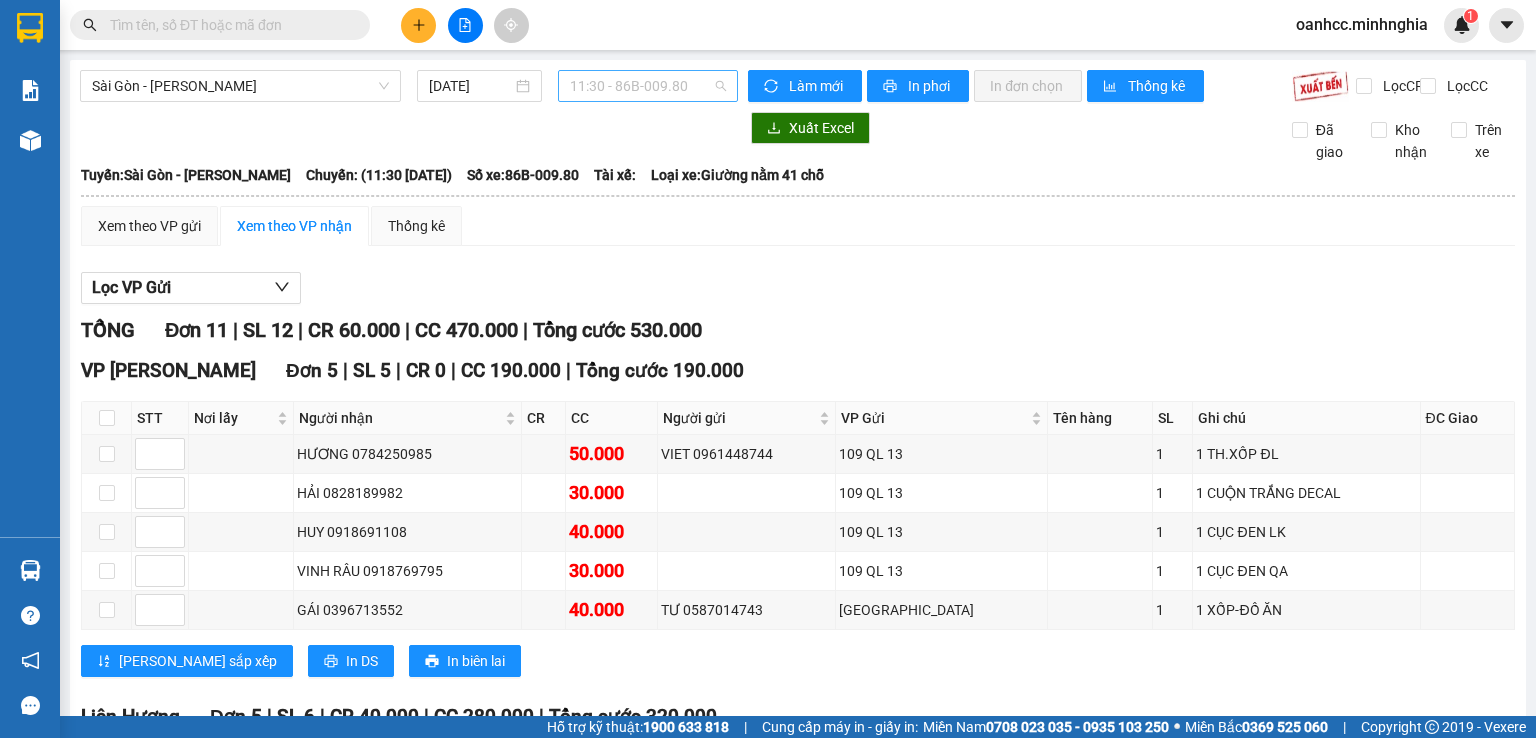 click on "11:30     - 86B-009.80" at bounding box center [648, 86] 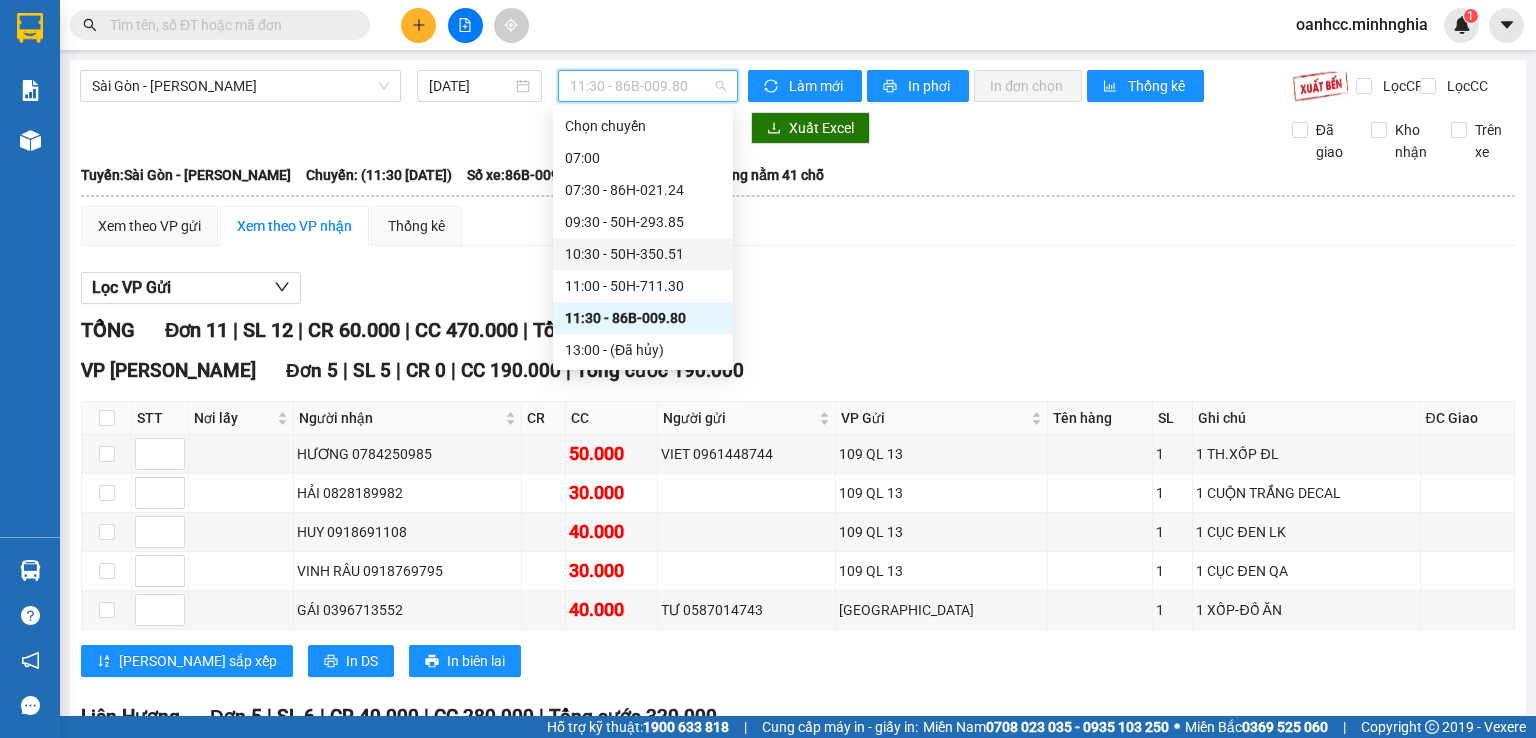 scroll, scrollTop: 200, scrollLeft: 0, axis: vertical 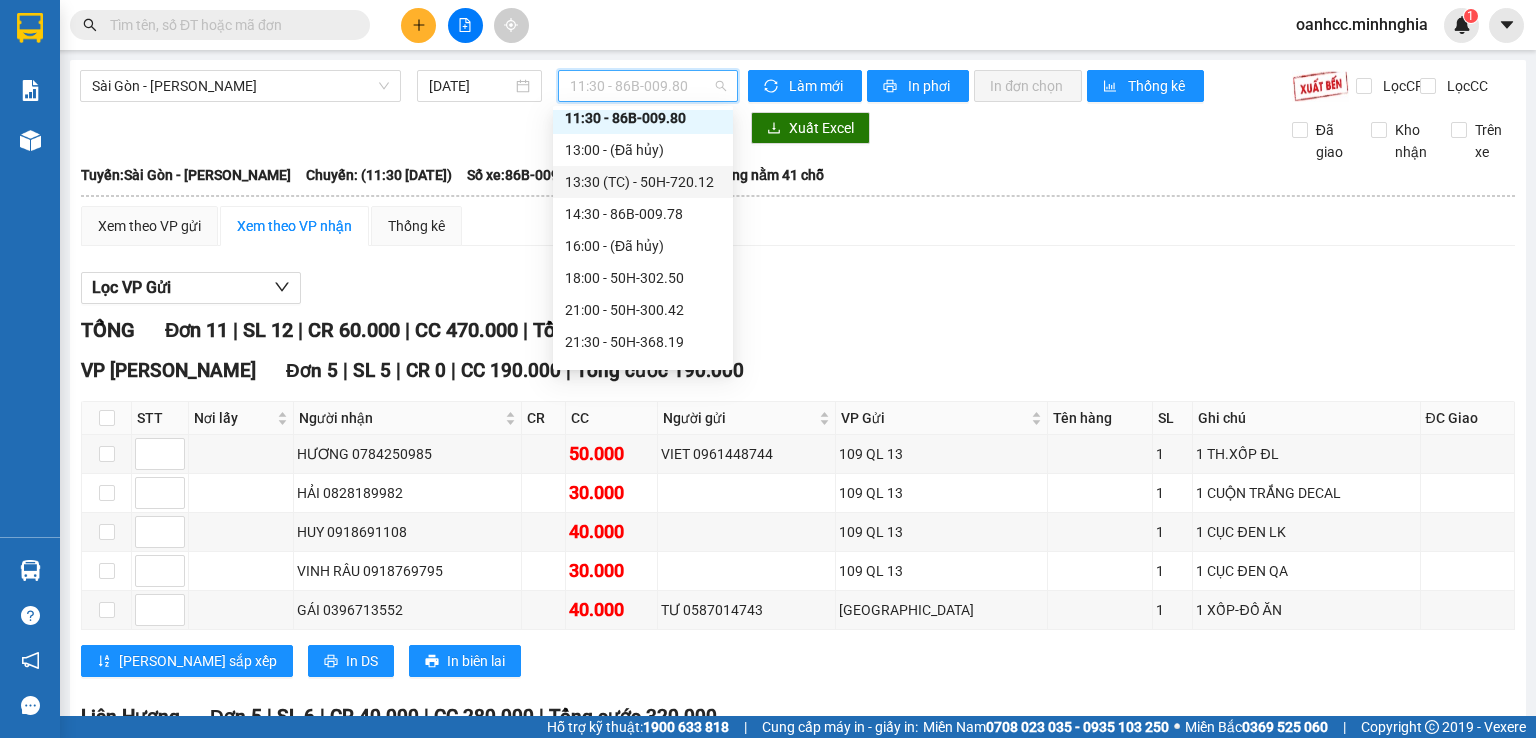 click on "13:30   (TC)   - 50H-720.12" at bounding box center [643, 182] 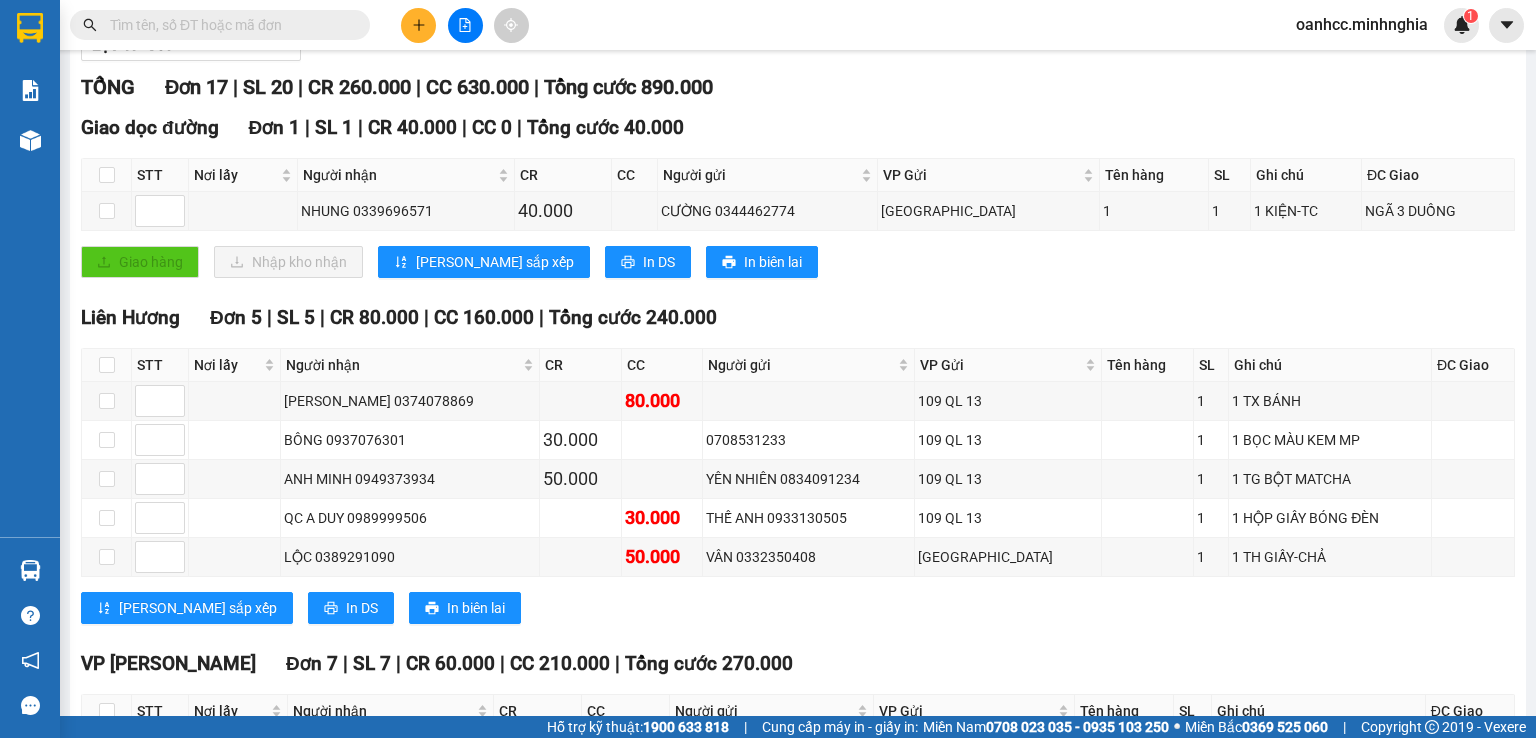 scroll, scrollTop: 0, scrollLeft: 0, axis: both 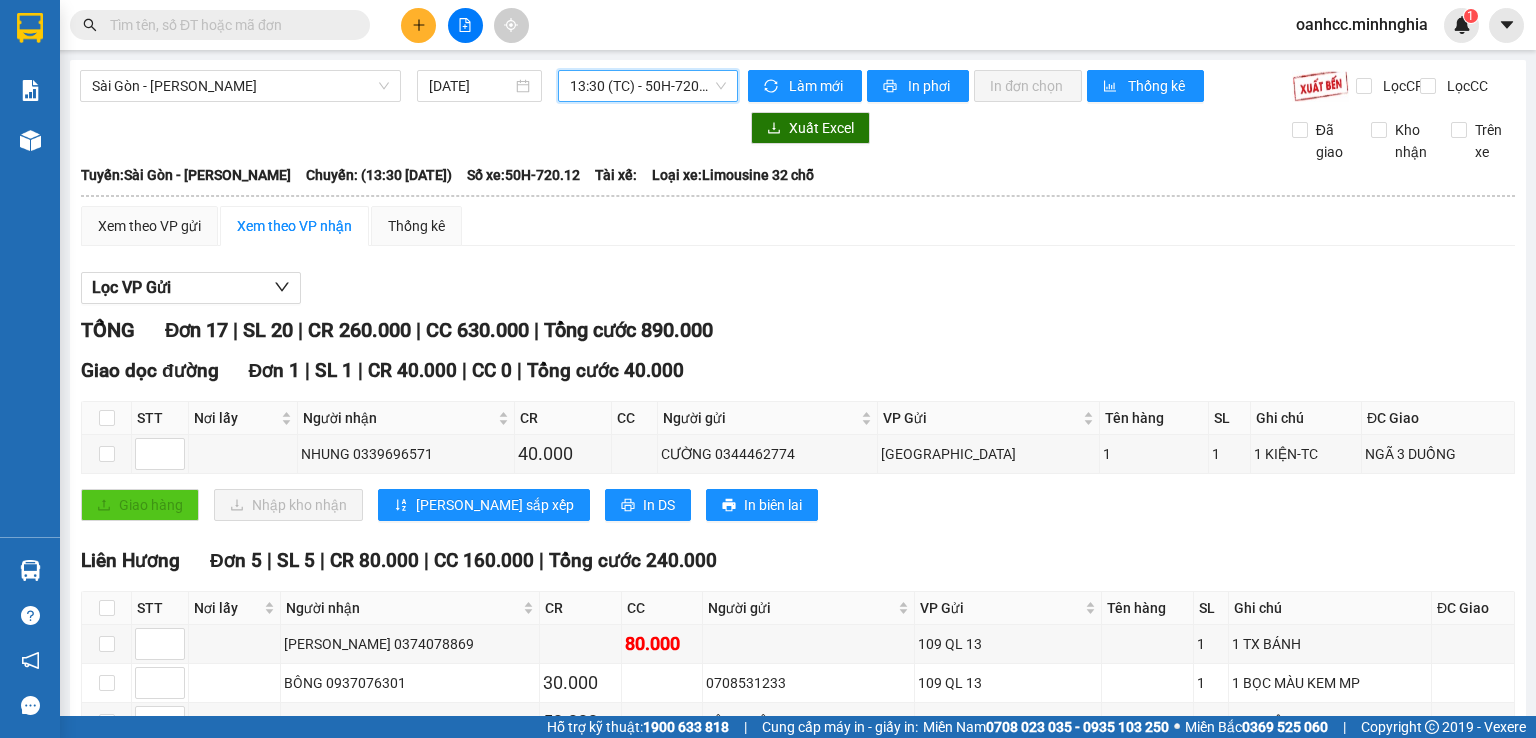 click on "13:30   (TC)   - 50H-720.12" at bounding box center (648, 86) 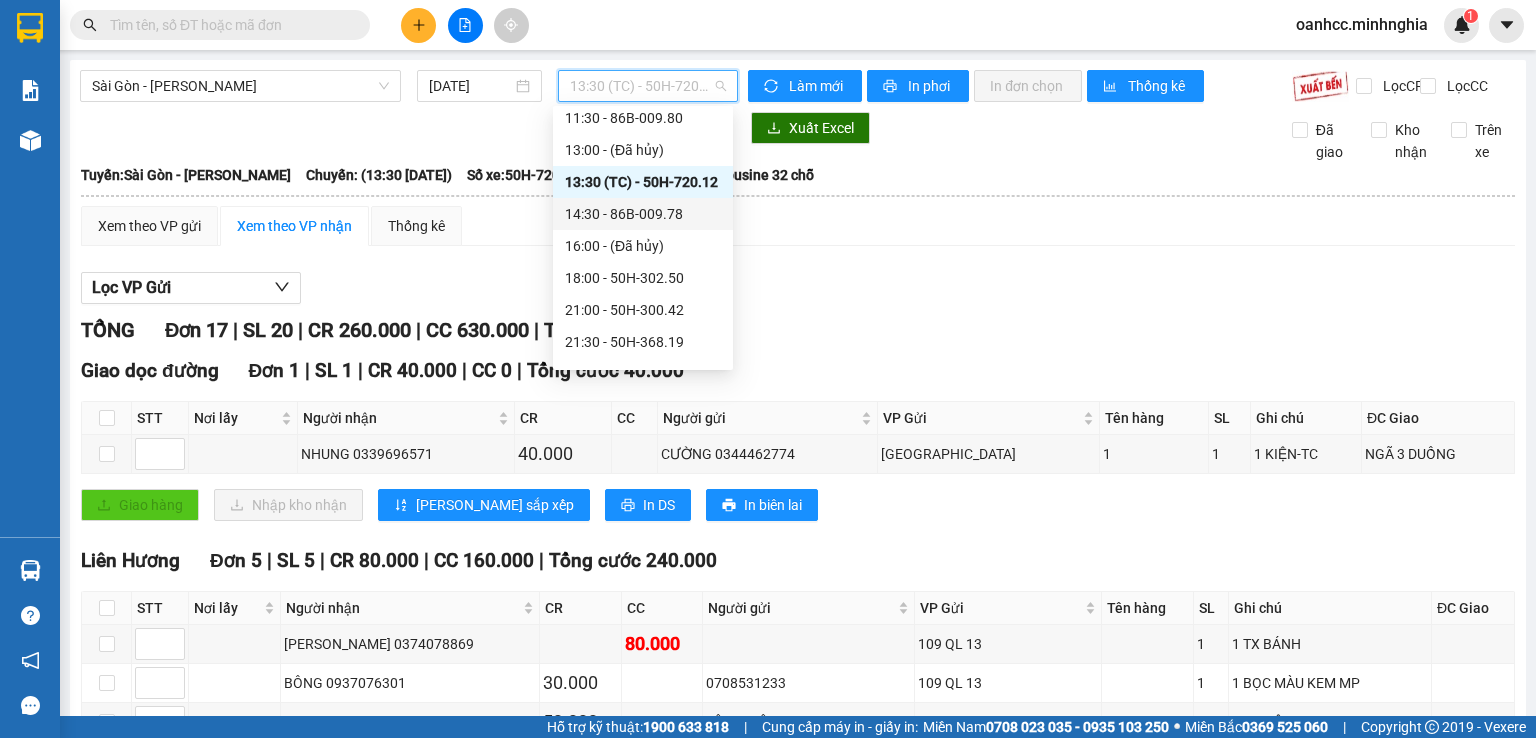 click on "14:30     - 86B-009.78" at bounding box center (643, 214) 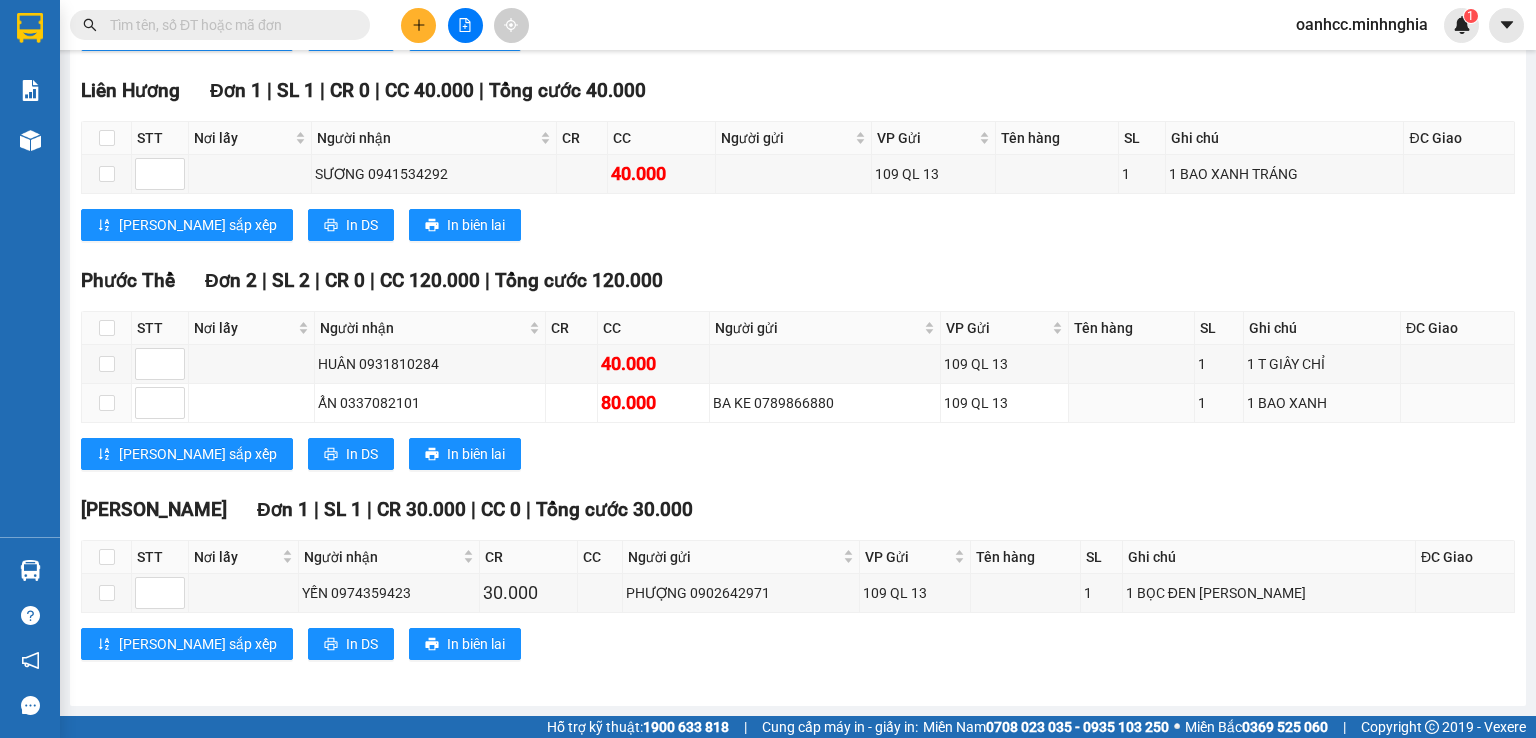 scroll, scrollTop: 0, scrollLeft: 0, axis: both 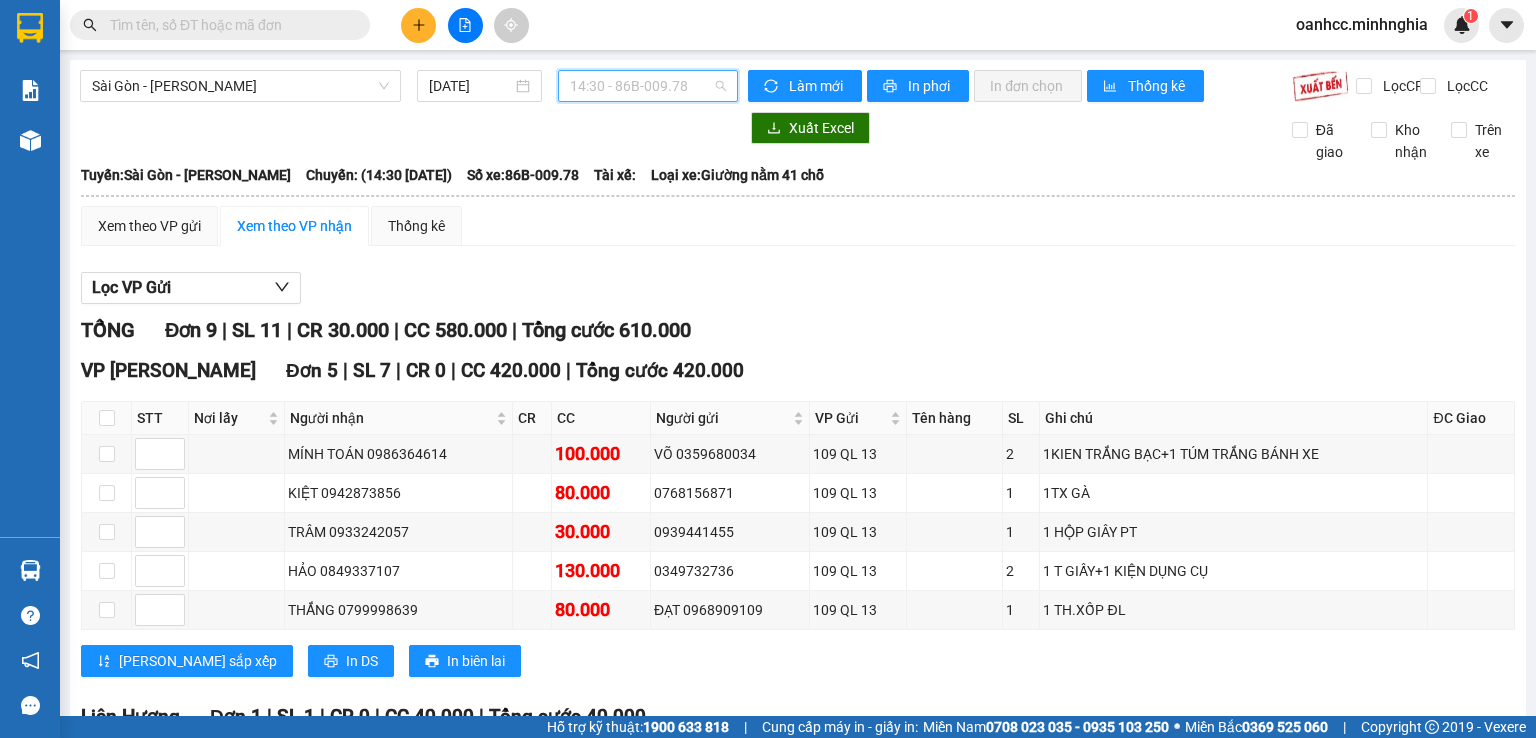 click on "14:30     - 86B-009.78" at bounding box center [648, 86] 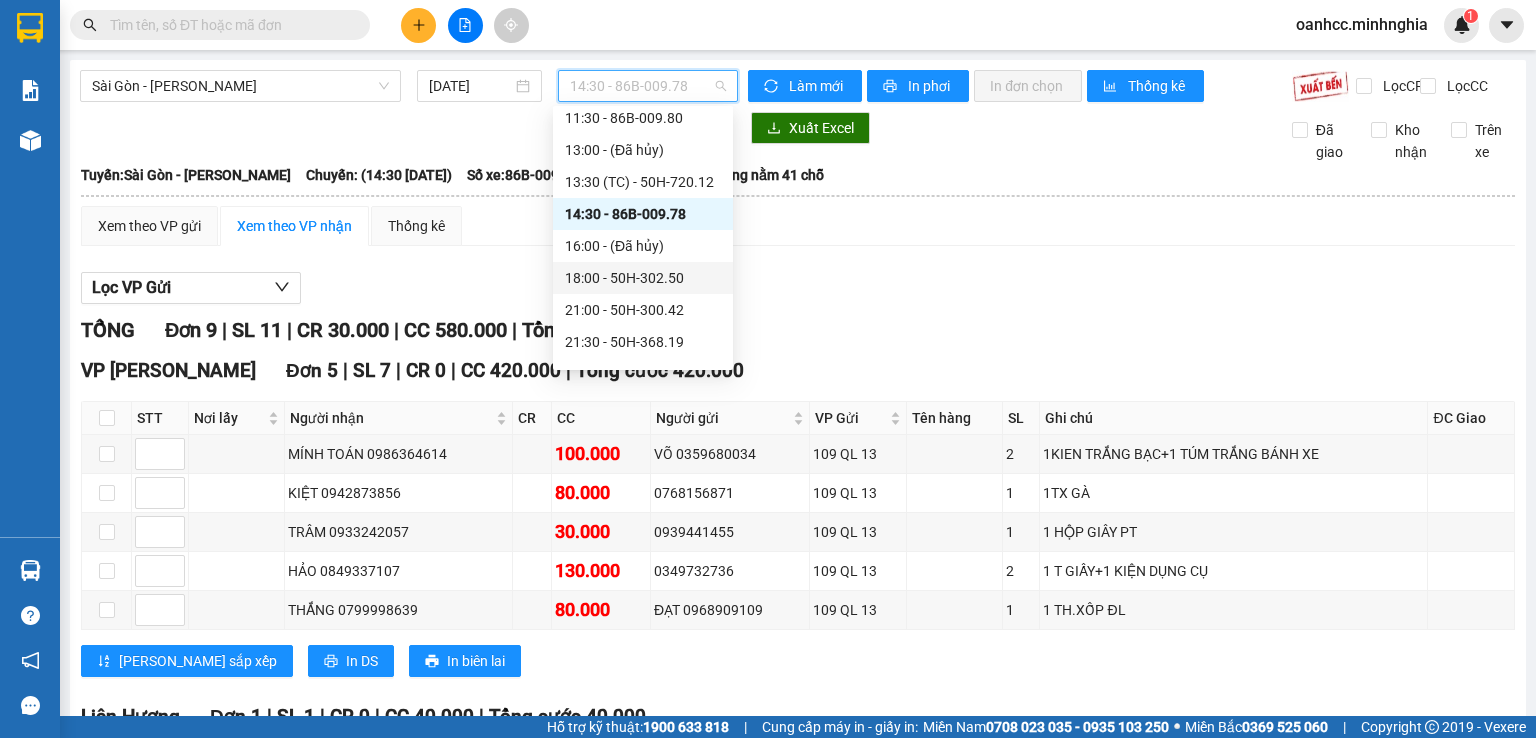 click on "18:00     - 50H-302.50" at bounding box center [643, 278] 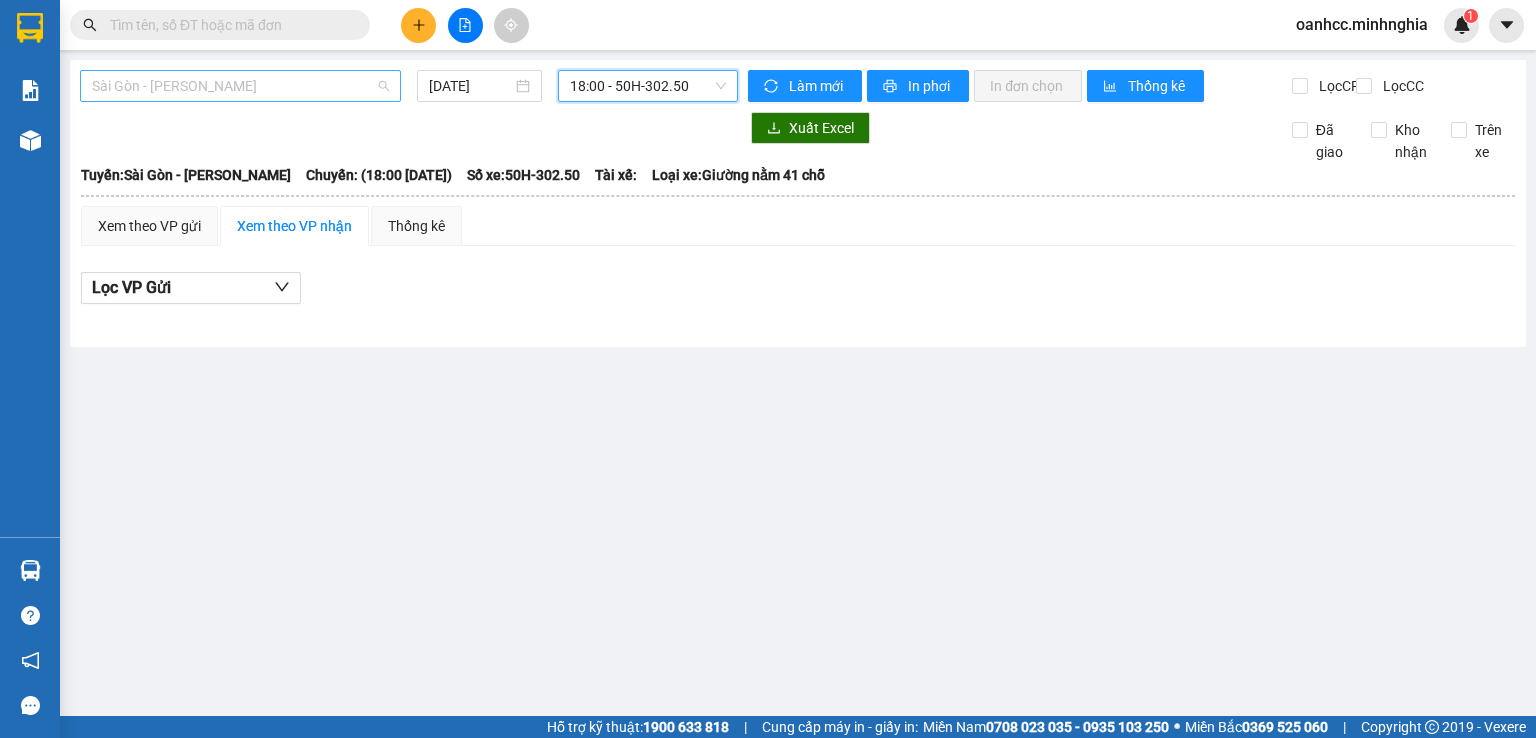 click on "Sài Gòn - [PERSON_NAME]" at bounding box center (240, 86) 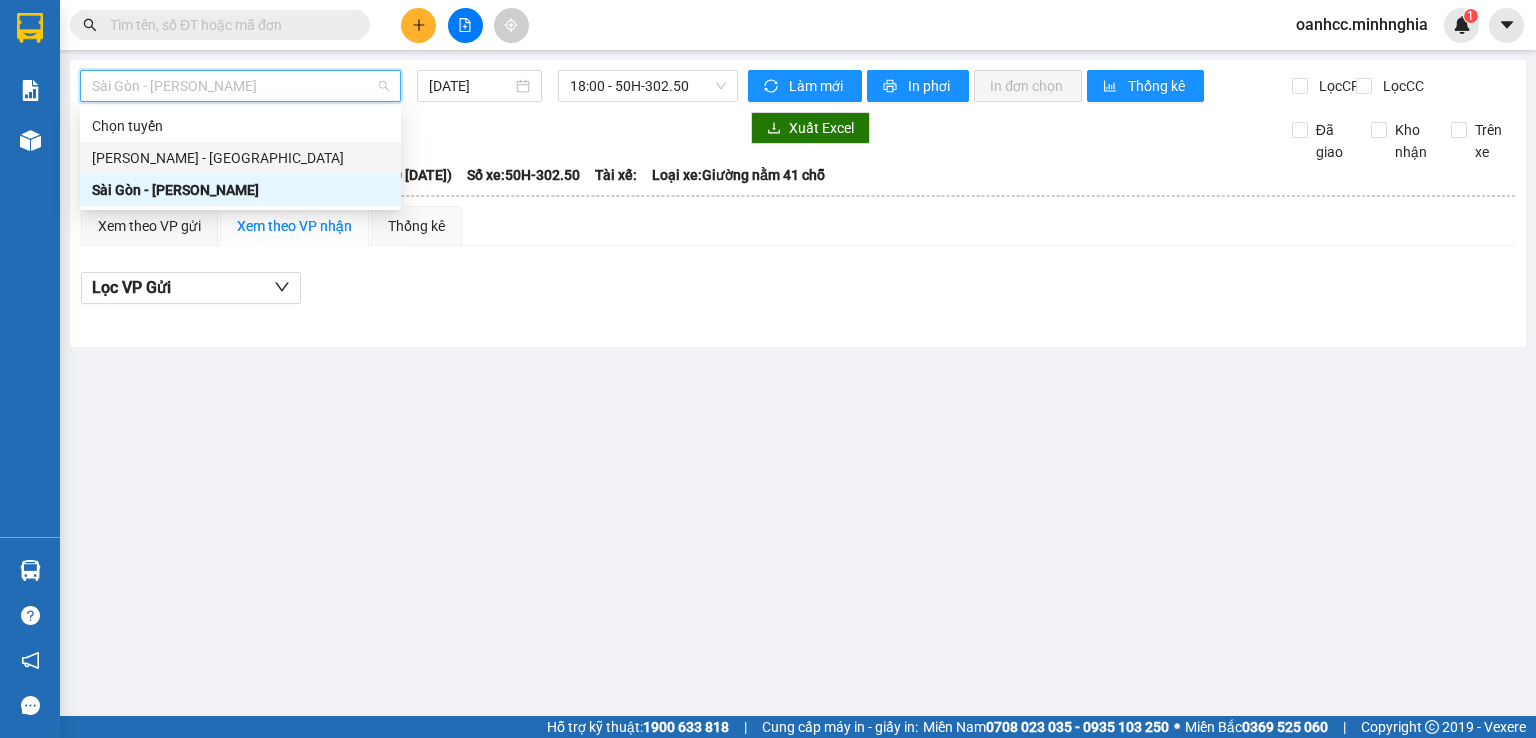 click on "[PERSON_NAME] - [GEOGRAPHIC_DATA]" at bounding box center (240, 158) 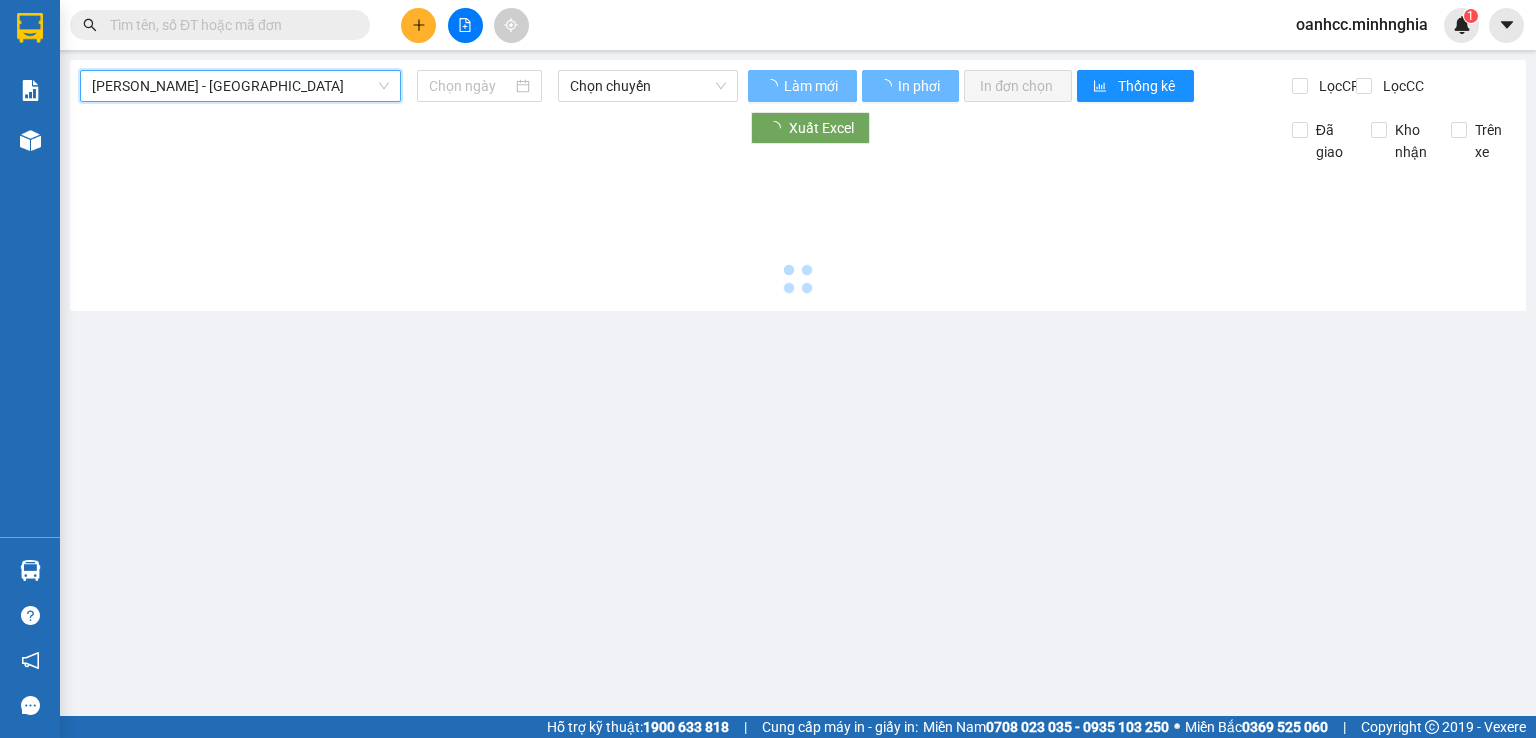 type on "[DATE]" 